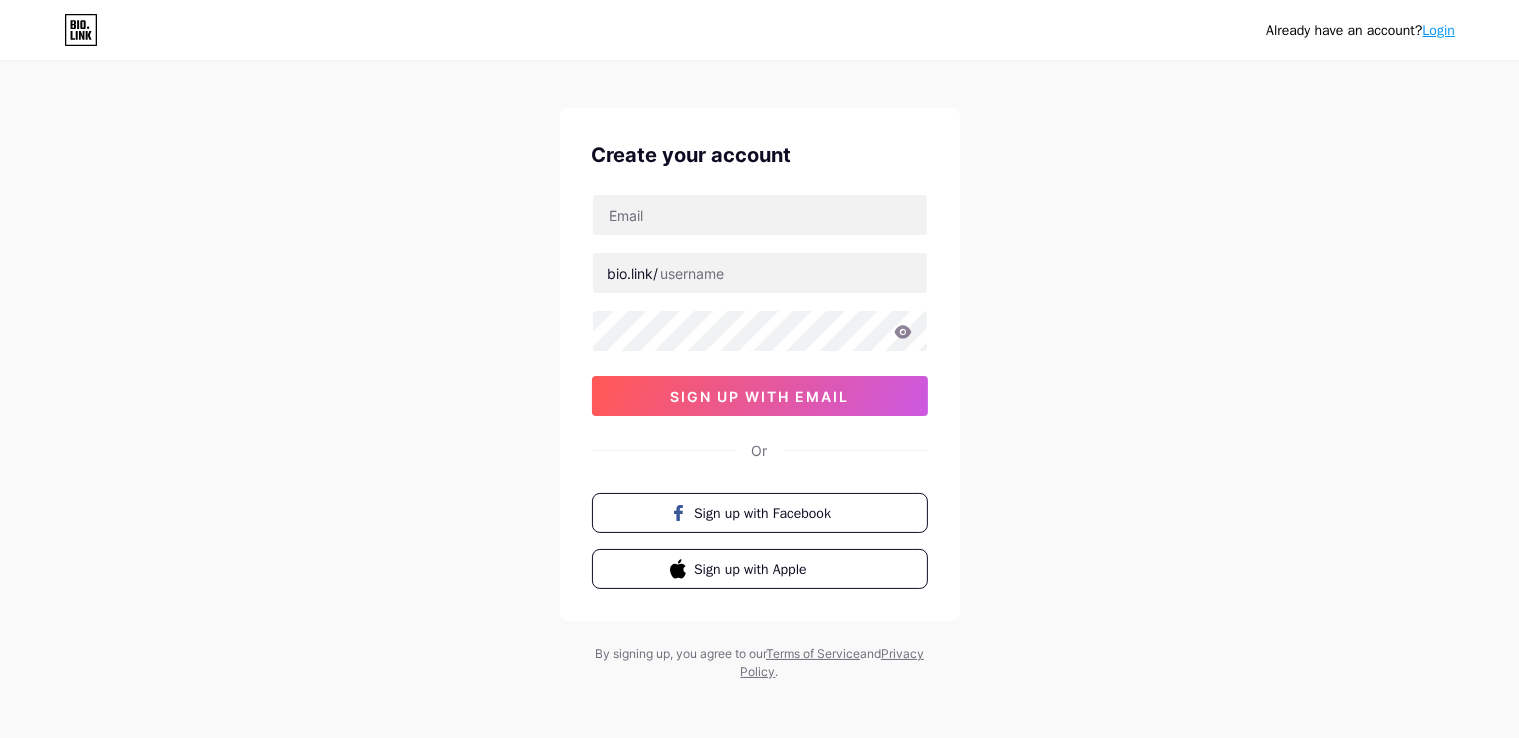 scroll, scrollTop: 26, scrollLeft: 0, axis: vertical 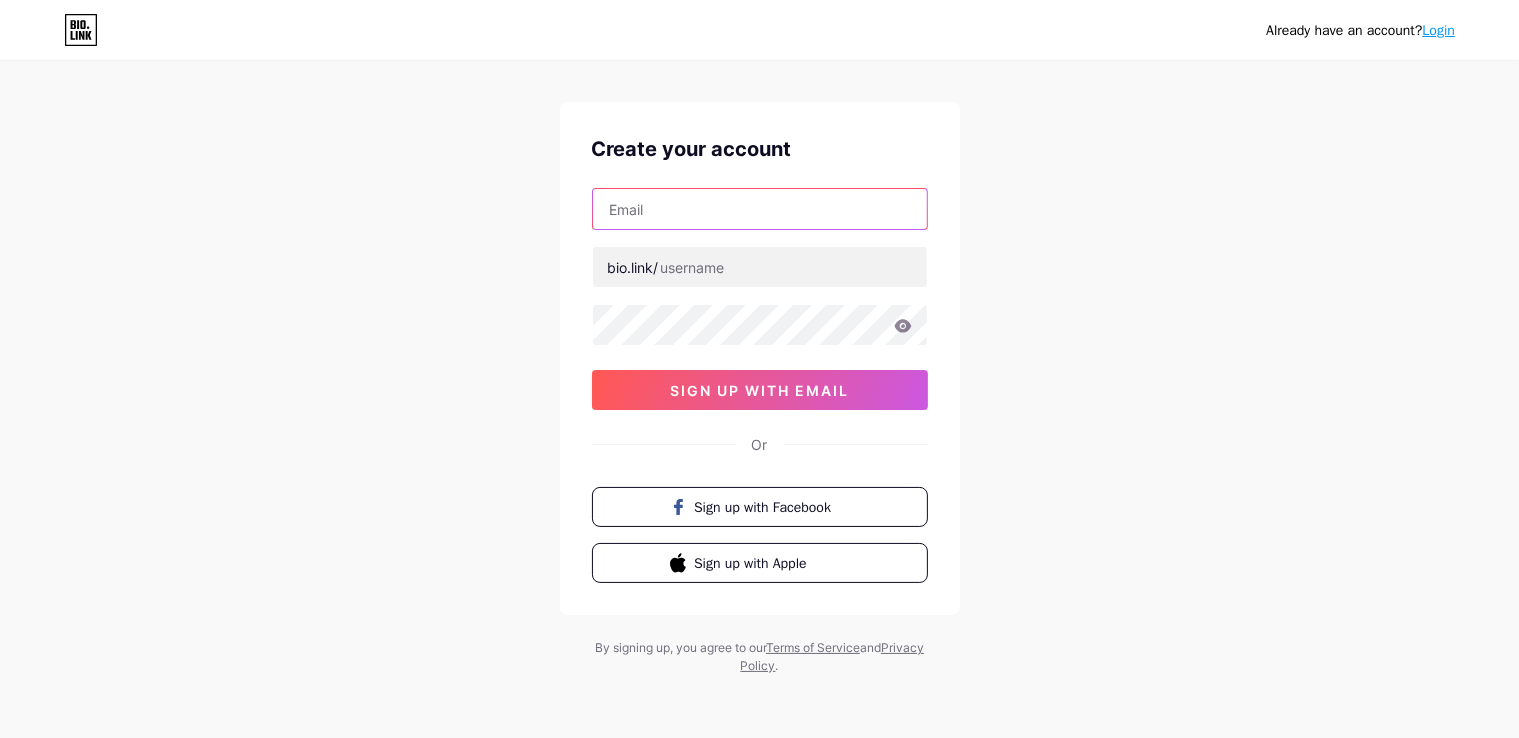 click at bounding box center [760, 209] 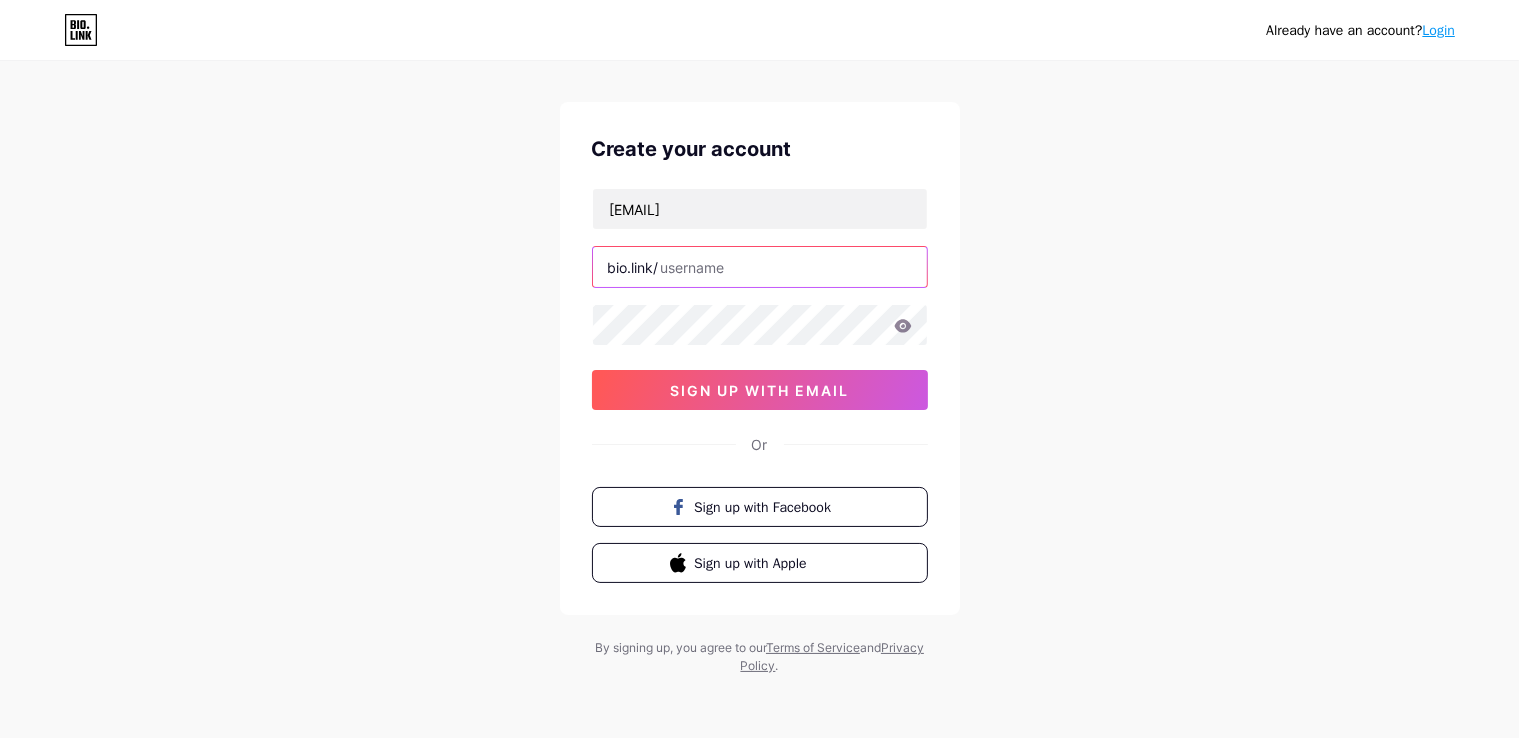 click at bounding box center (760, 267) 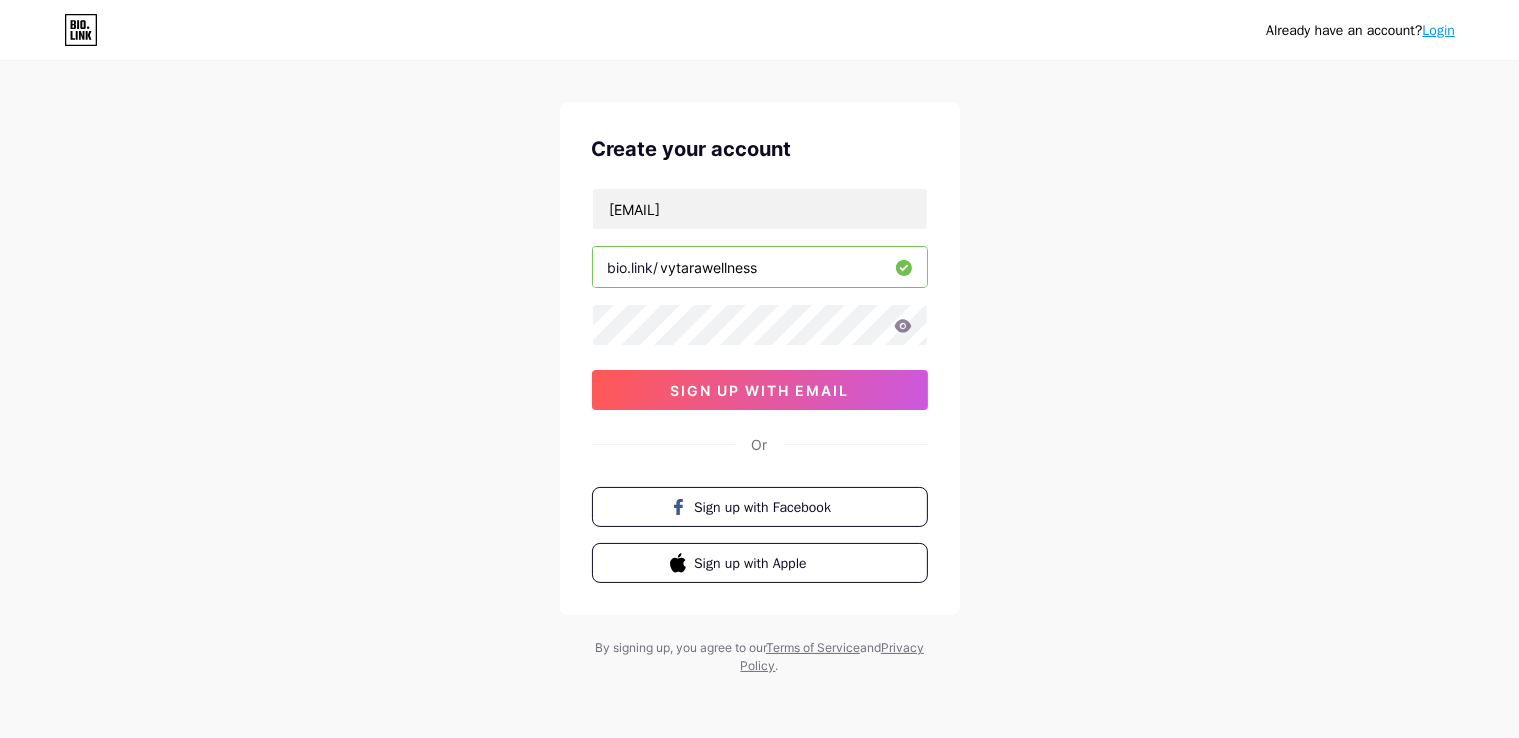type on "vytarawellness" 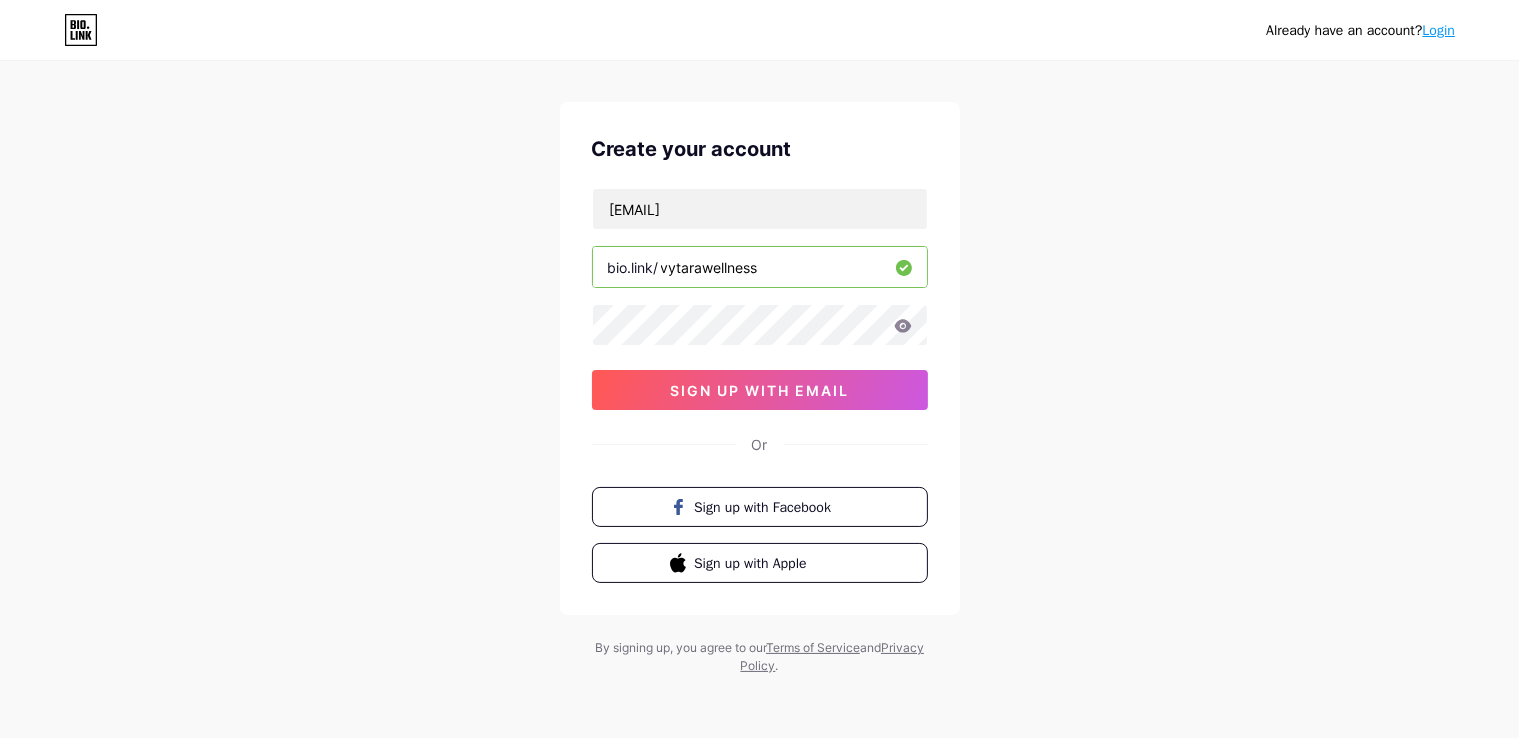 click on "Already have an account?  Login   Create your account     [EMAIL]     bio.link/[WEBSITE]                     sign up with email         Or       Sign up with Facebook
Sign up with Apple
By signing up, you agree to our  Terms of Service  and  Privacy Policy ." at bounding box center (759, 356) 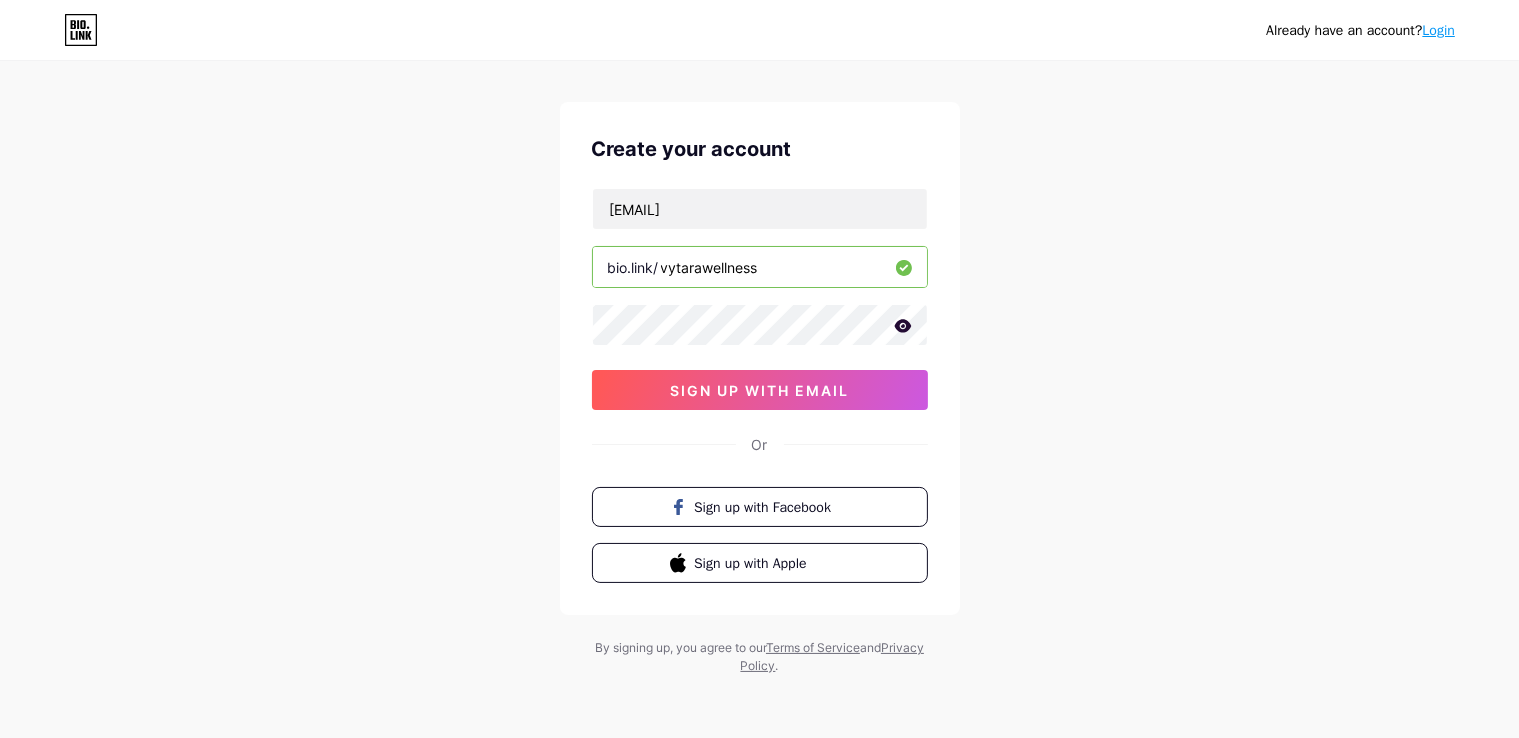 click 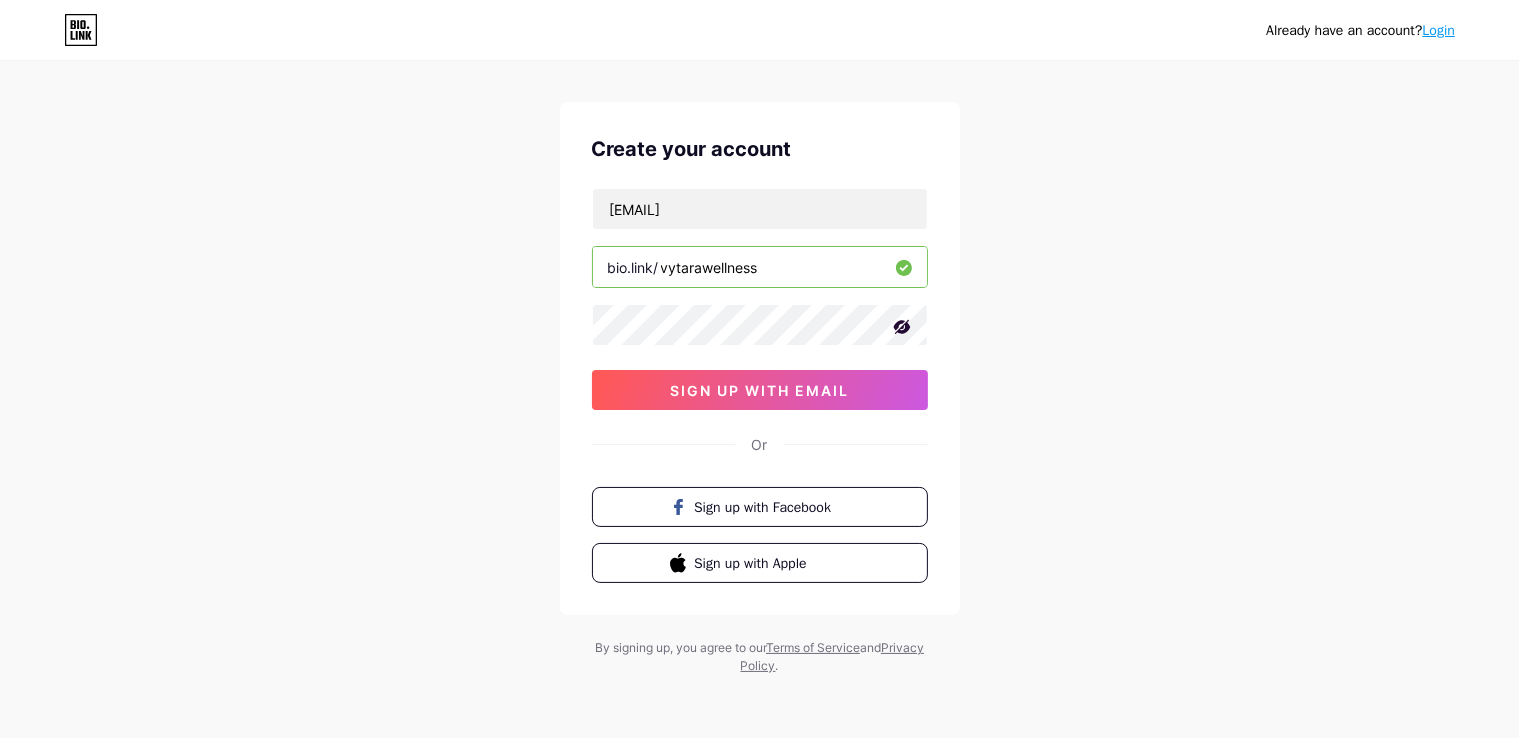 click 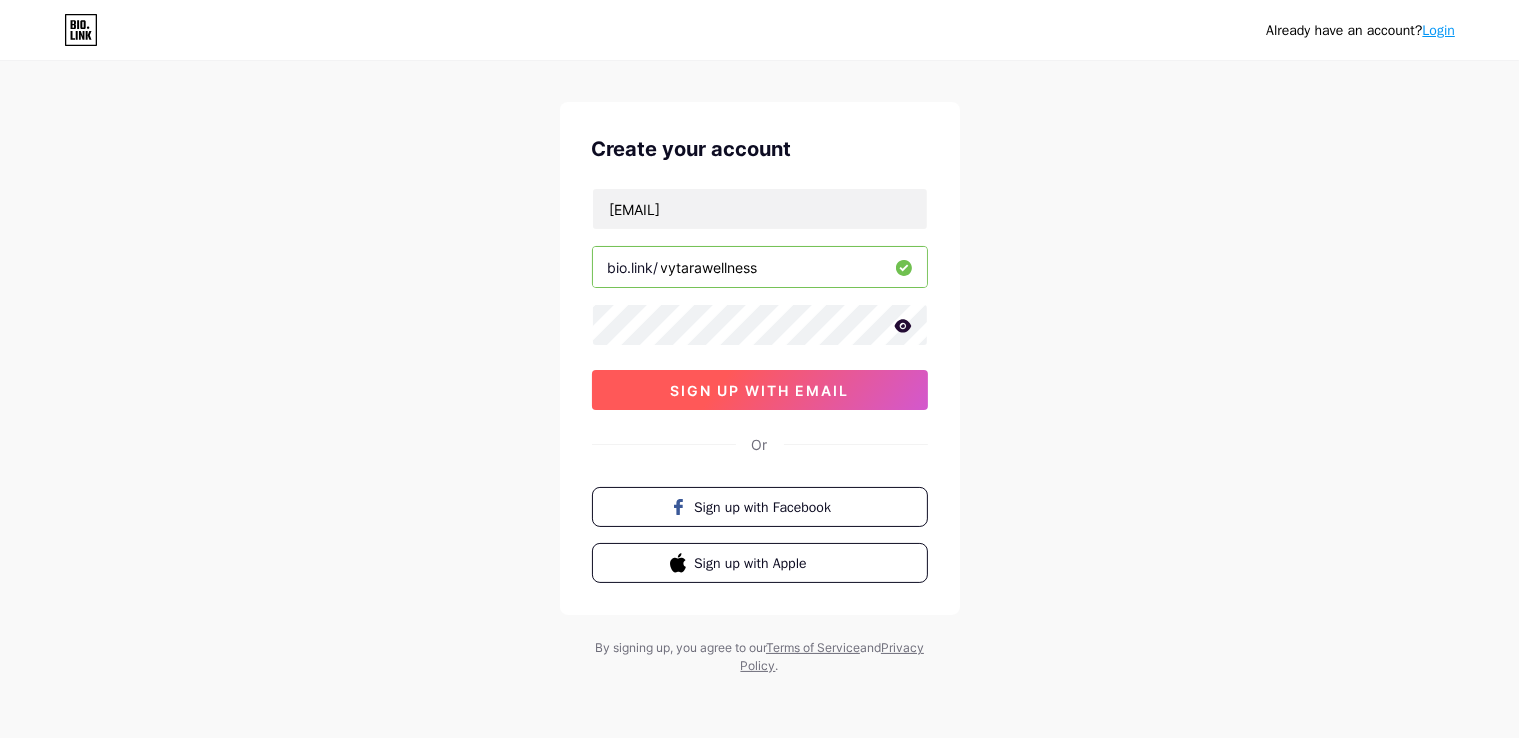 click on "sign up with email" at bounding box center (760, 390) 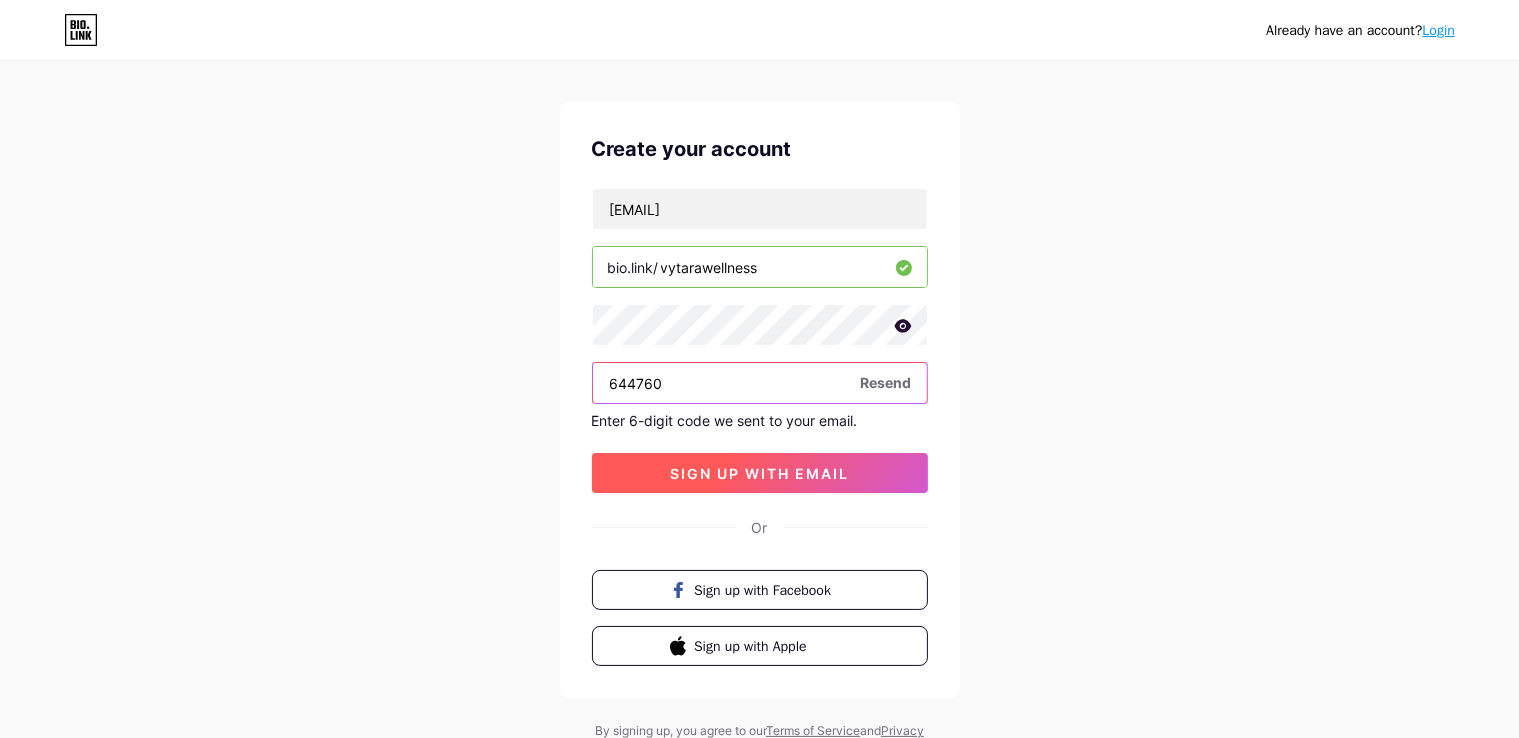 type on "644760" 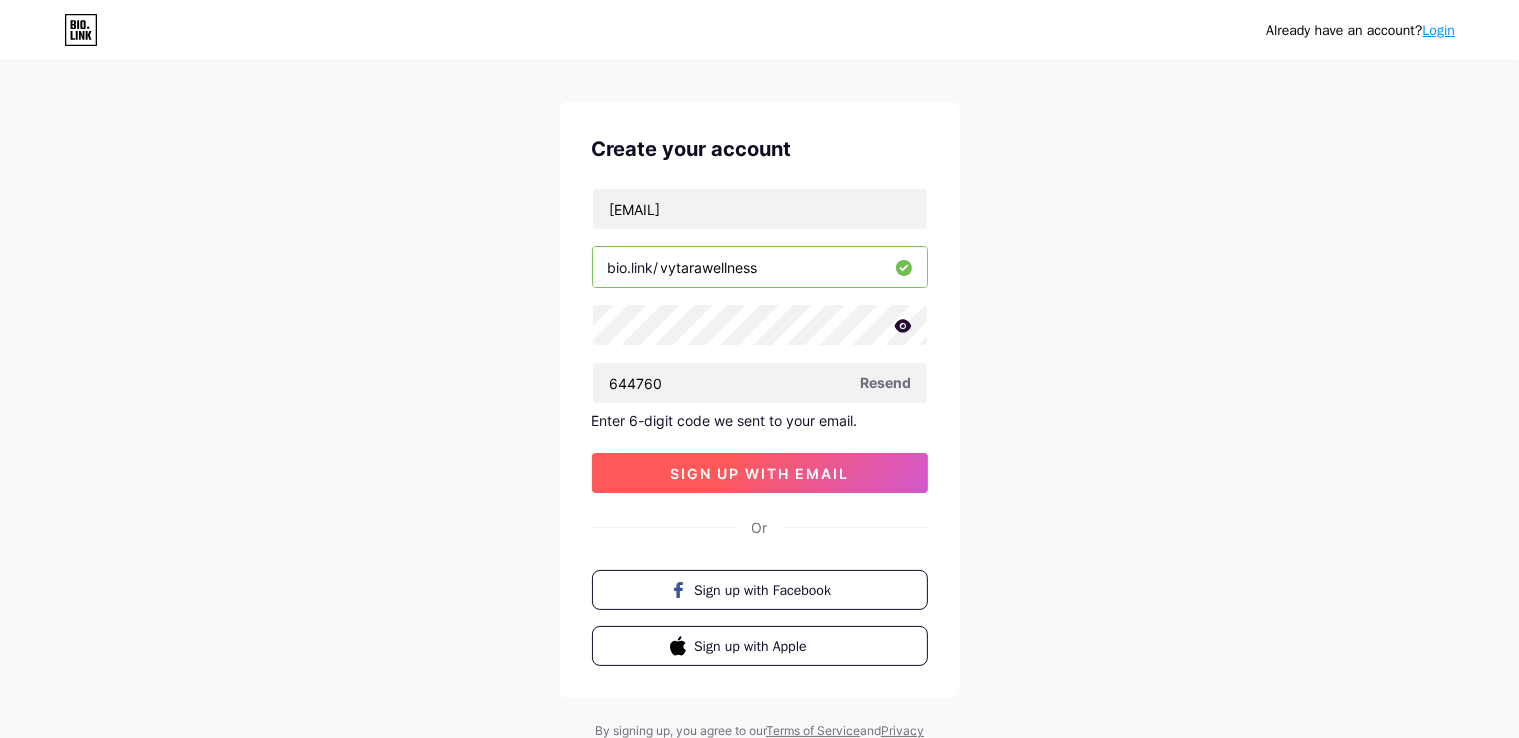 click on "sign up with email" at bounding box center [759, 473] 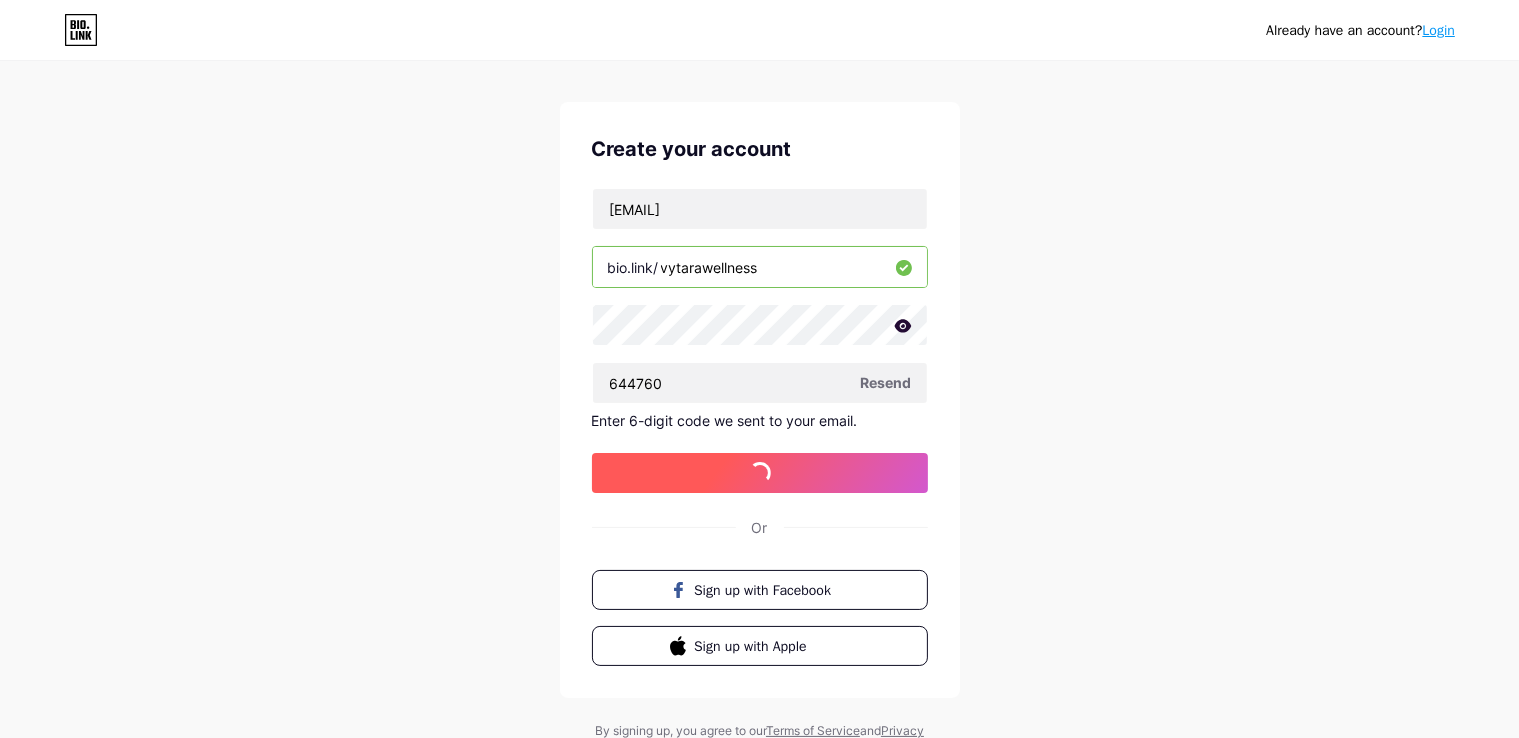 scroll, scrollTop: 0, scrollLeft: 0, axis: both 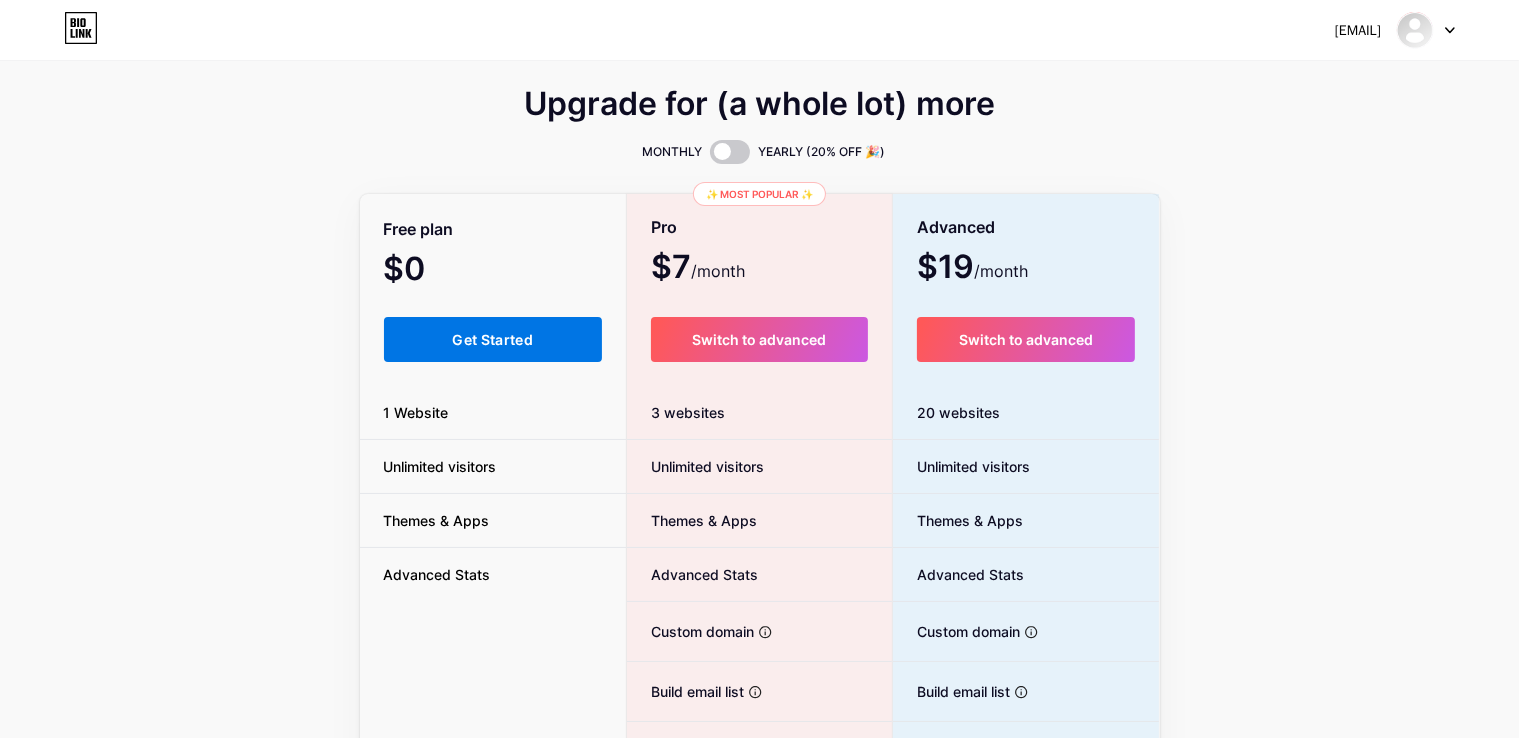 click on "Get Started" at bounding box center [493, 339] 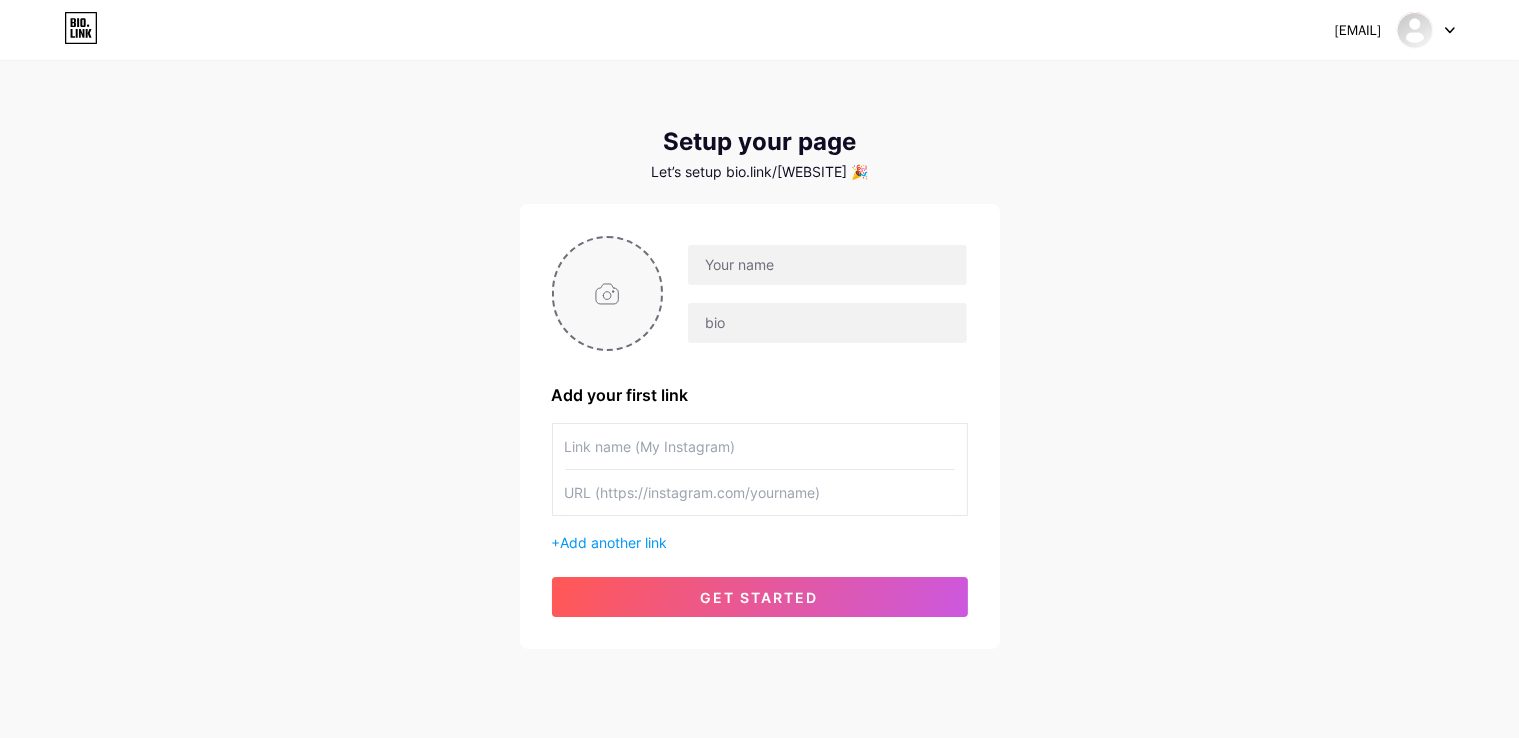 click at bounding box center [608, 293] 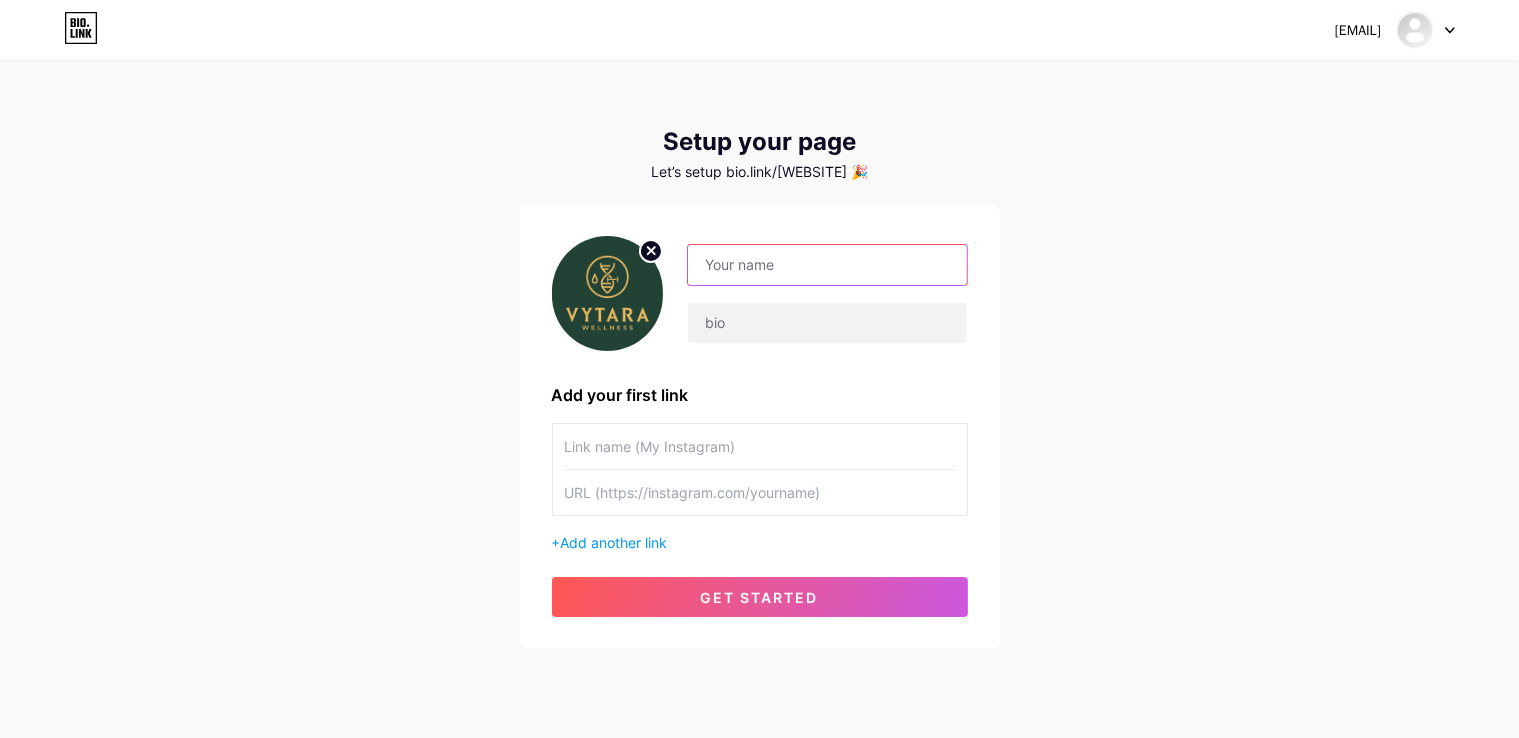 click at bounding box center [827, 265] 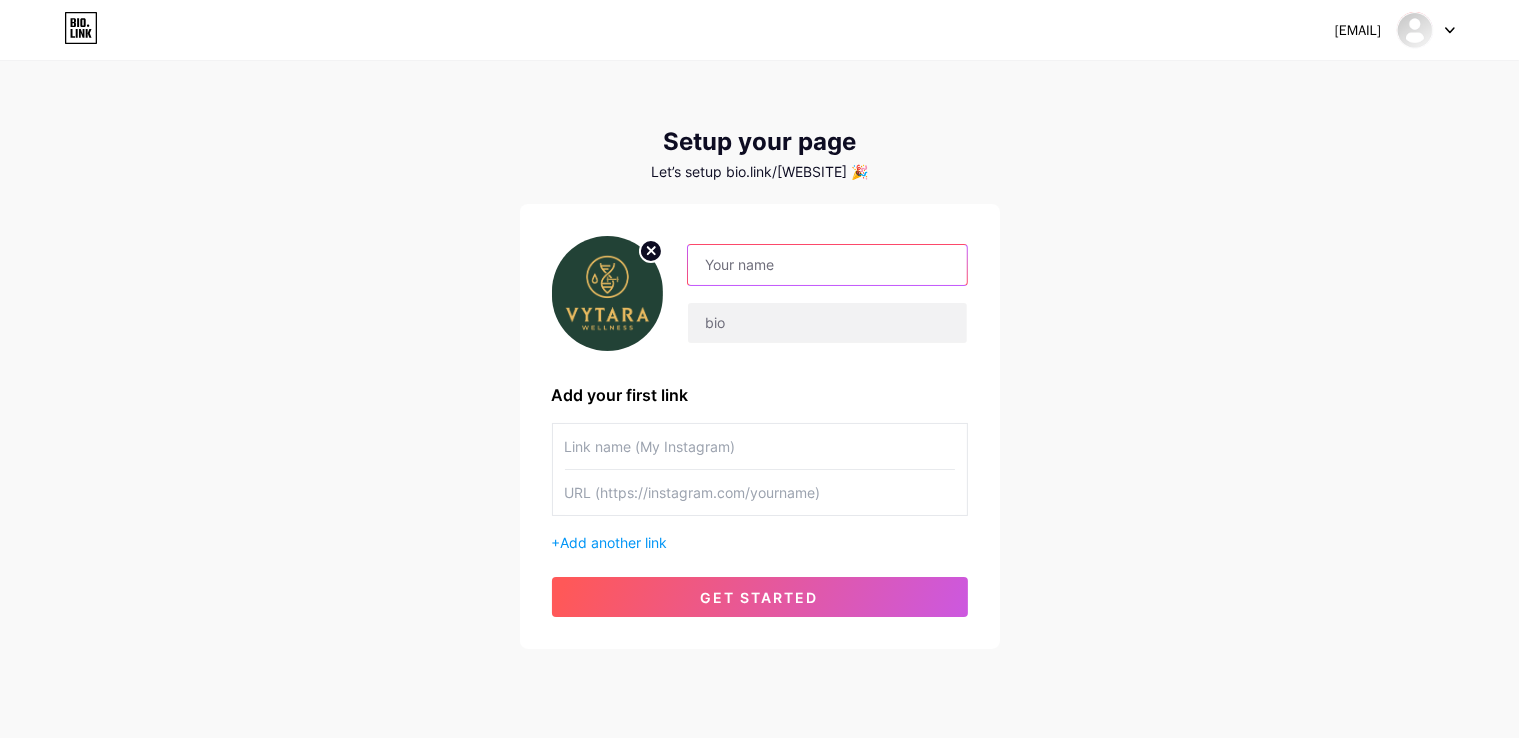 paste on "https://[WEBSITE_DOMAIN]/" 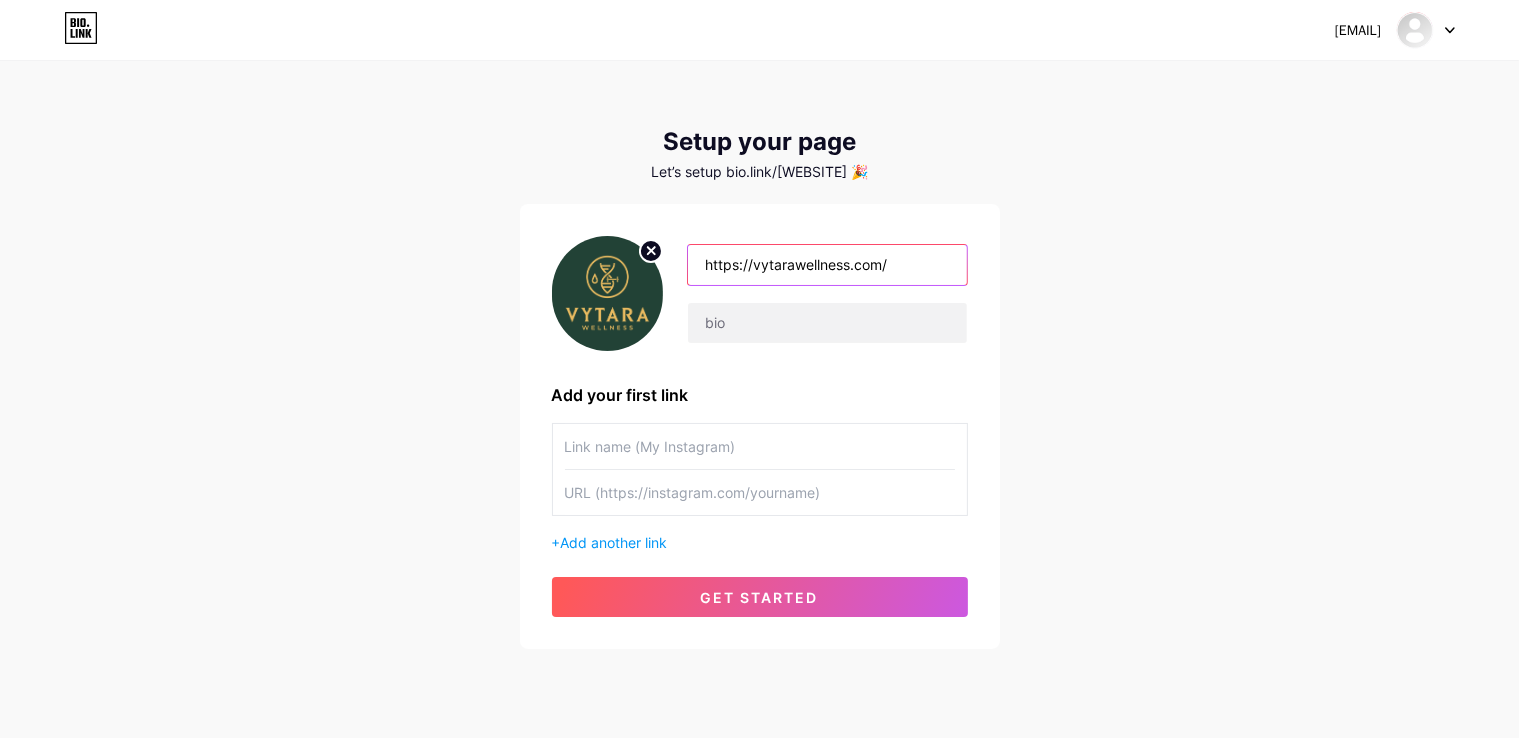 drag, startPoint x: 912, startPoint y: 263, endPoint x: 600, endPoint y: 264, distance: 312.00162 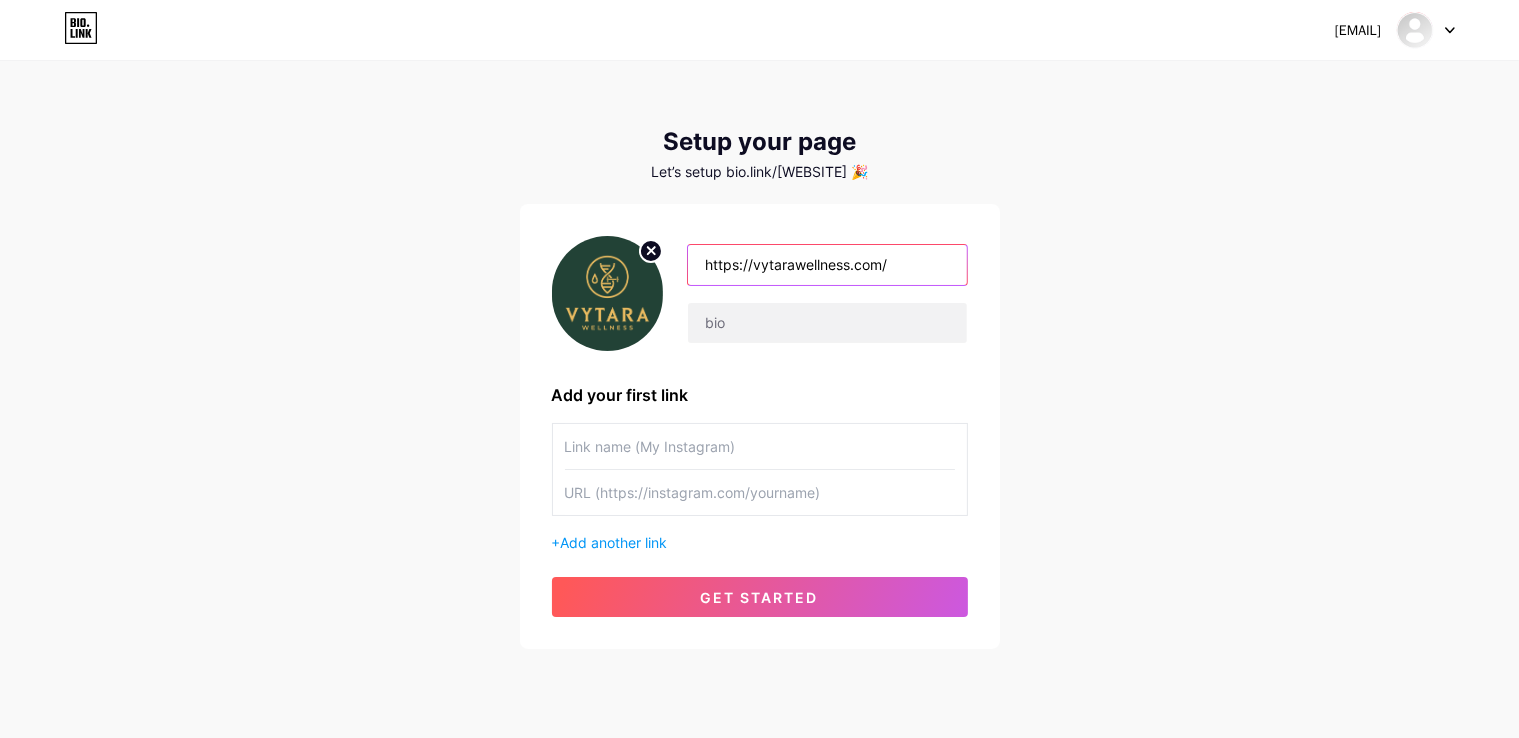 paste on "[BRAND_NAME]" 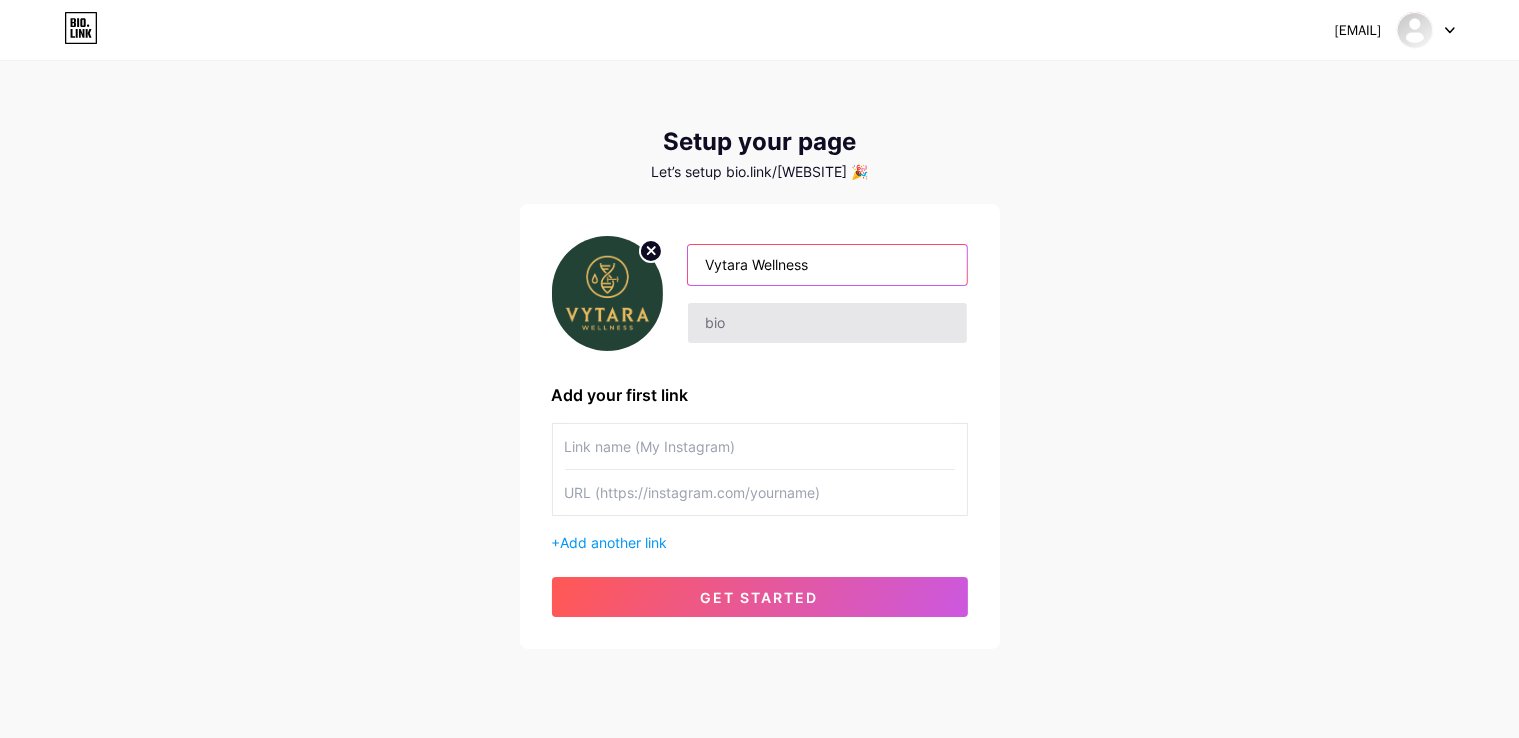 type on "[BRAND_NAME]" 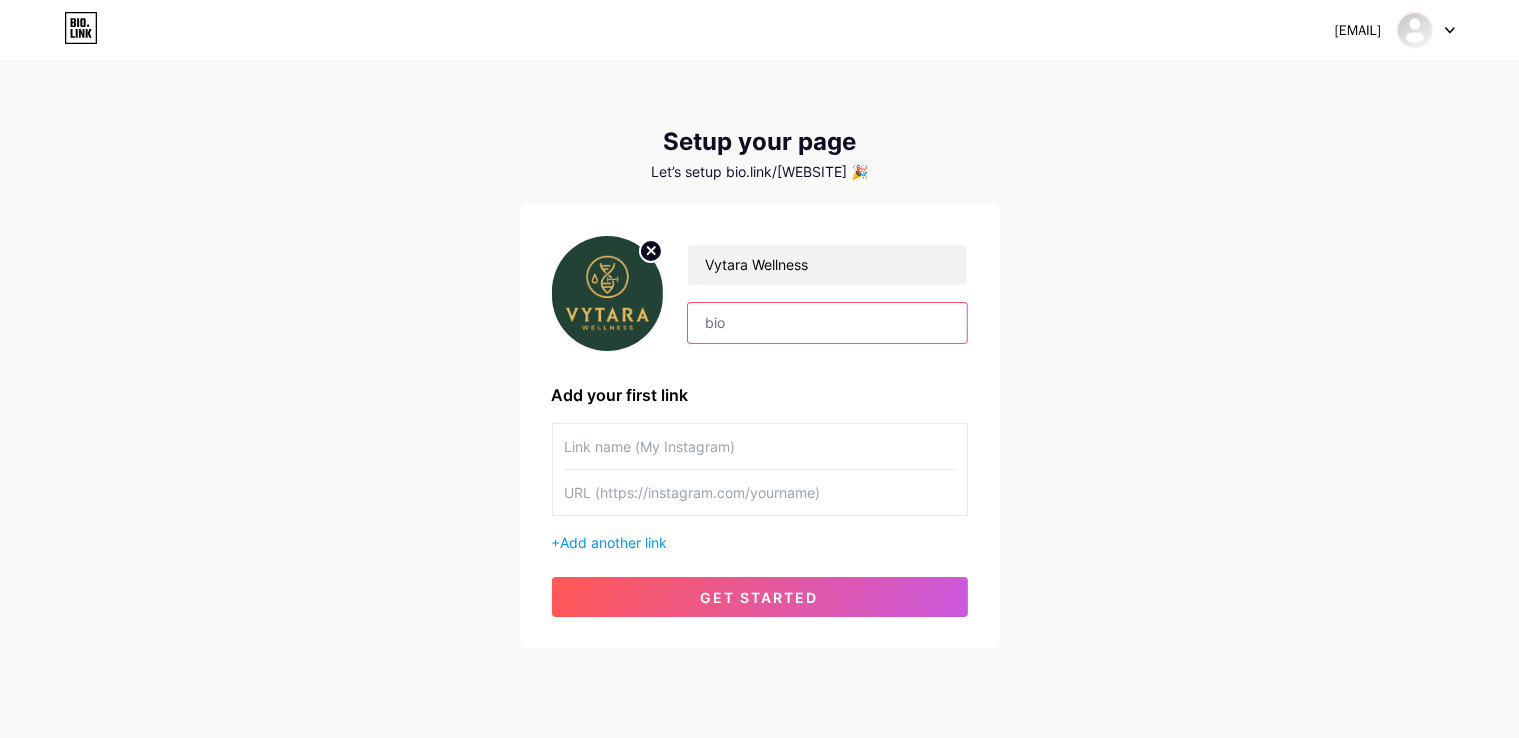 click at bounding box center [827, 323] 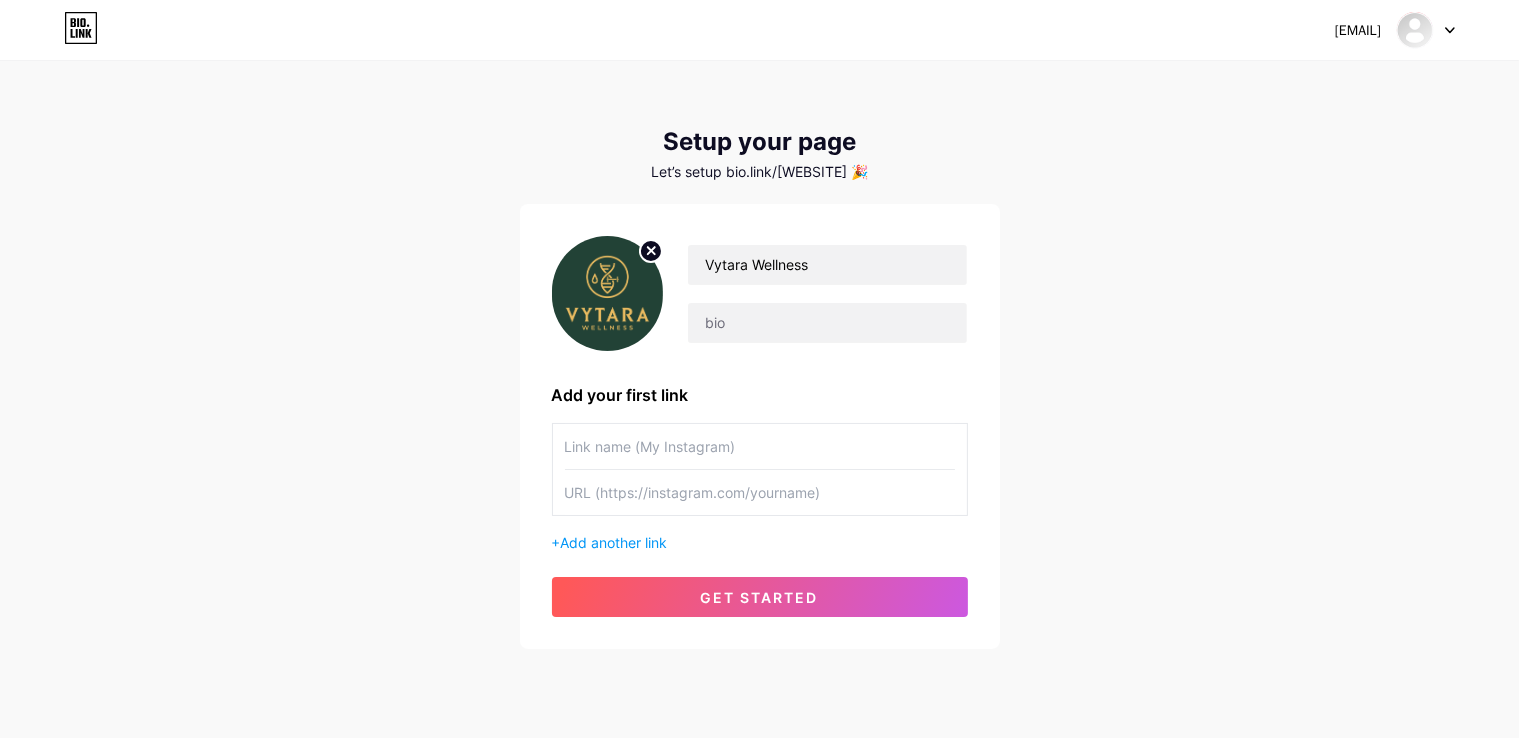 click on "shawnmicheal00023@gmail.com           Dashboard     Logout   Setup your page   Let’s setup bio.link/vytarawellness 🎉               Vytara Wellness         Add your first link
+  Add another link     get started" at bounding box center (759, 356) 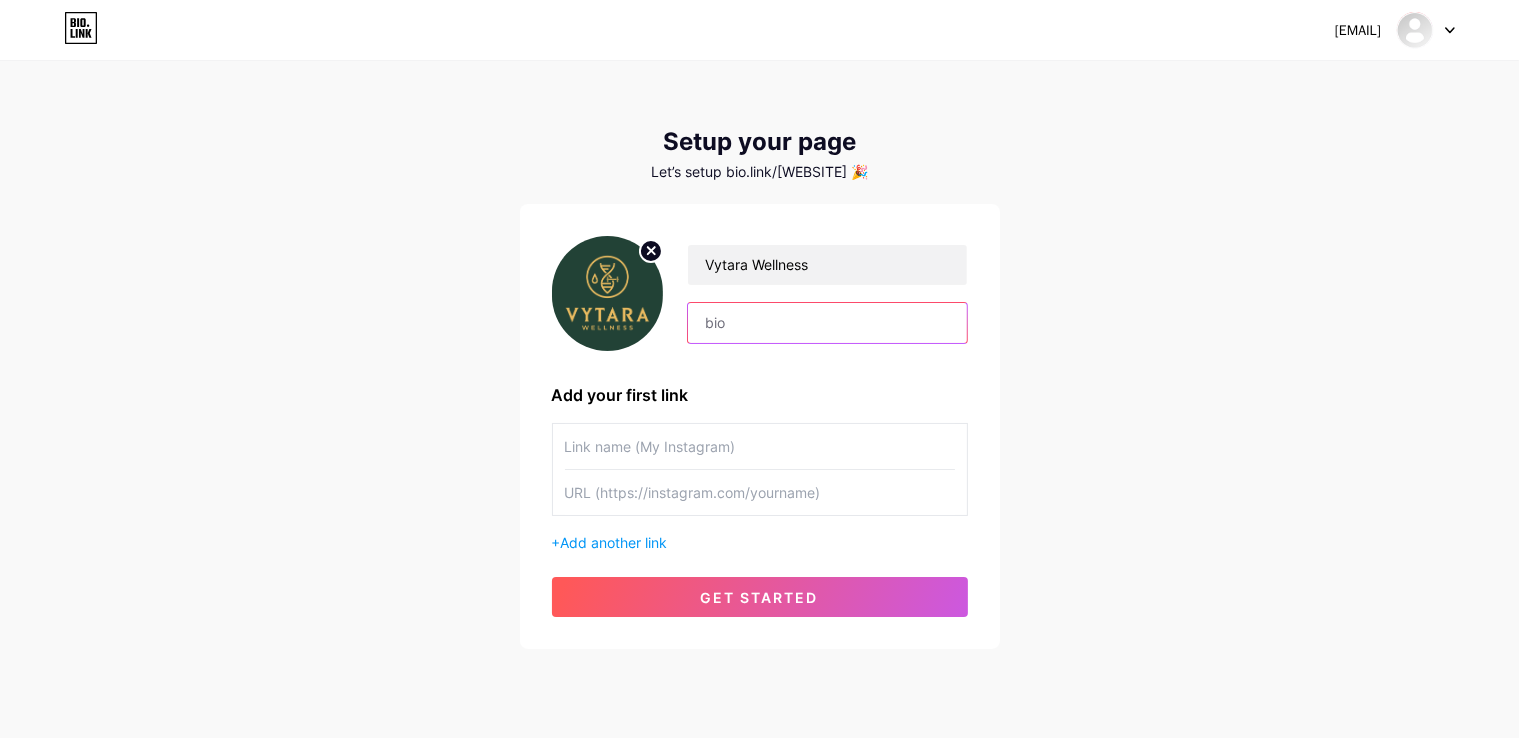 click at bounding box center [827, 323] 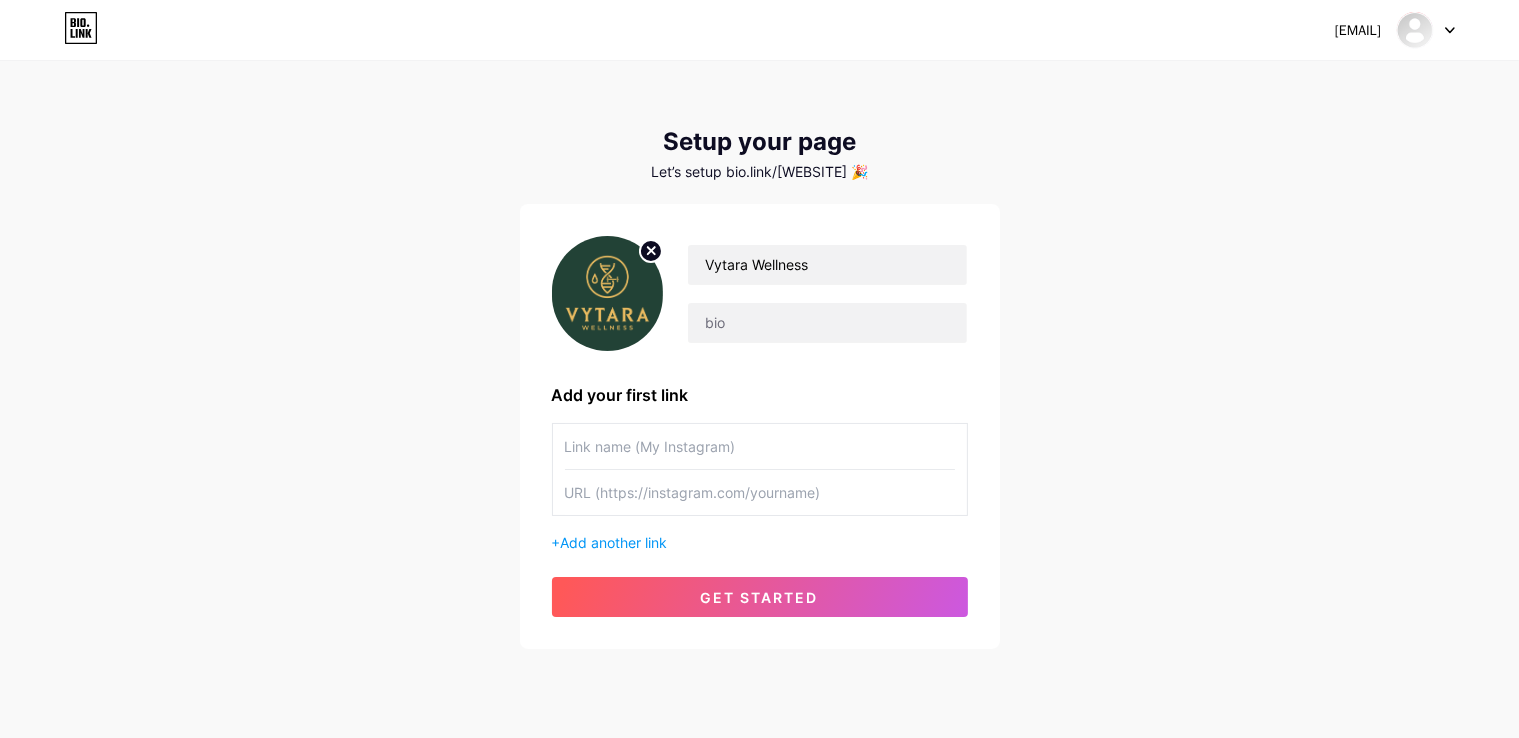 click at bounding box center (760, 446) 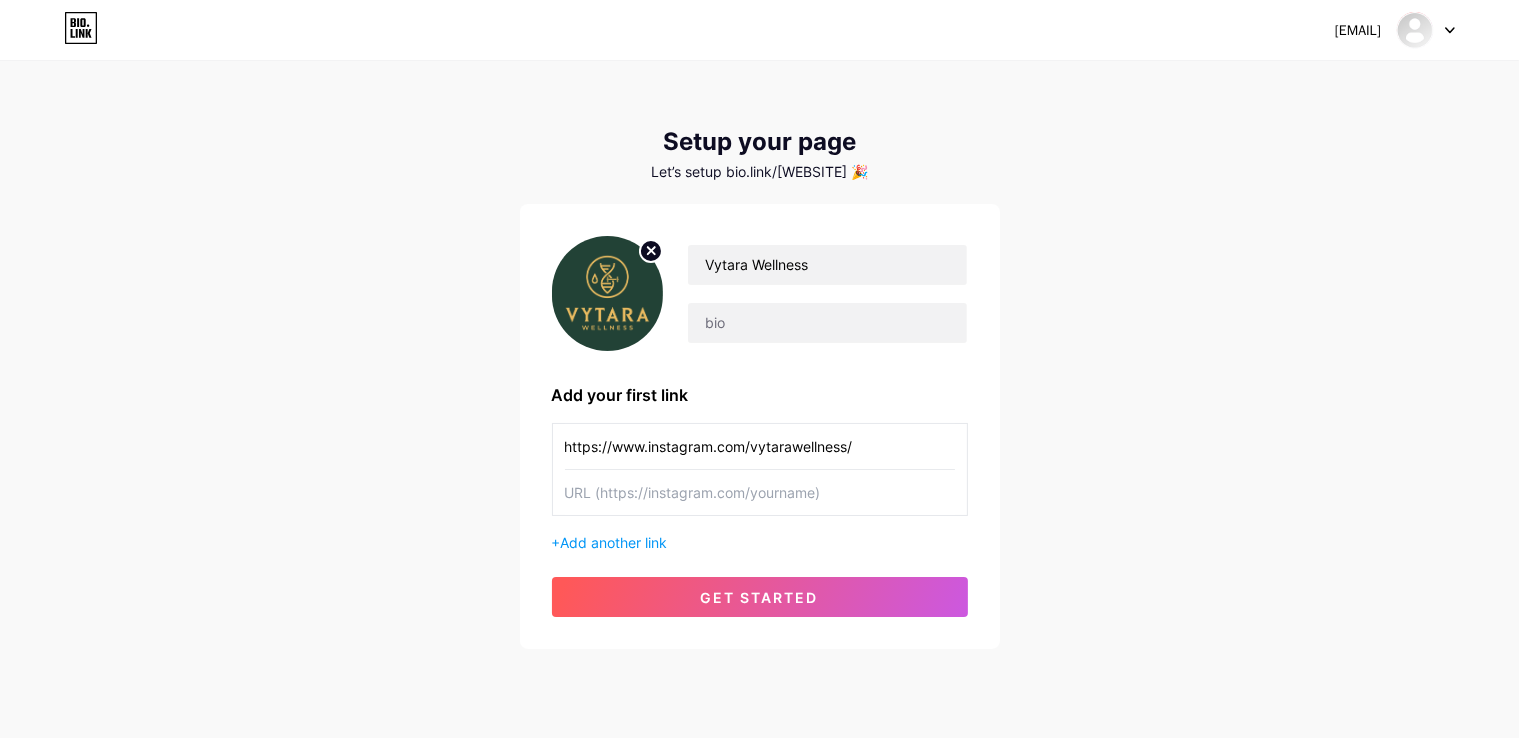 type on "https://www.instagram.com/[INSTAGRAM_HANDLE]/" 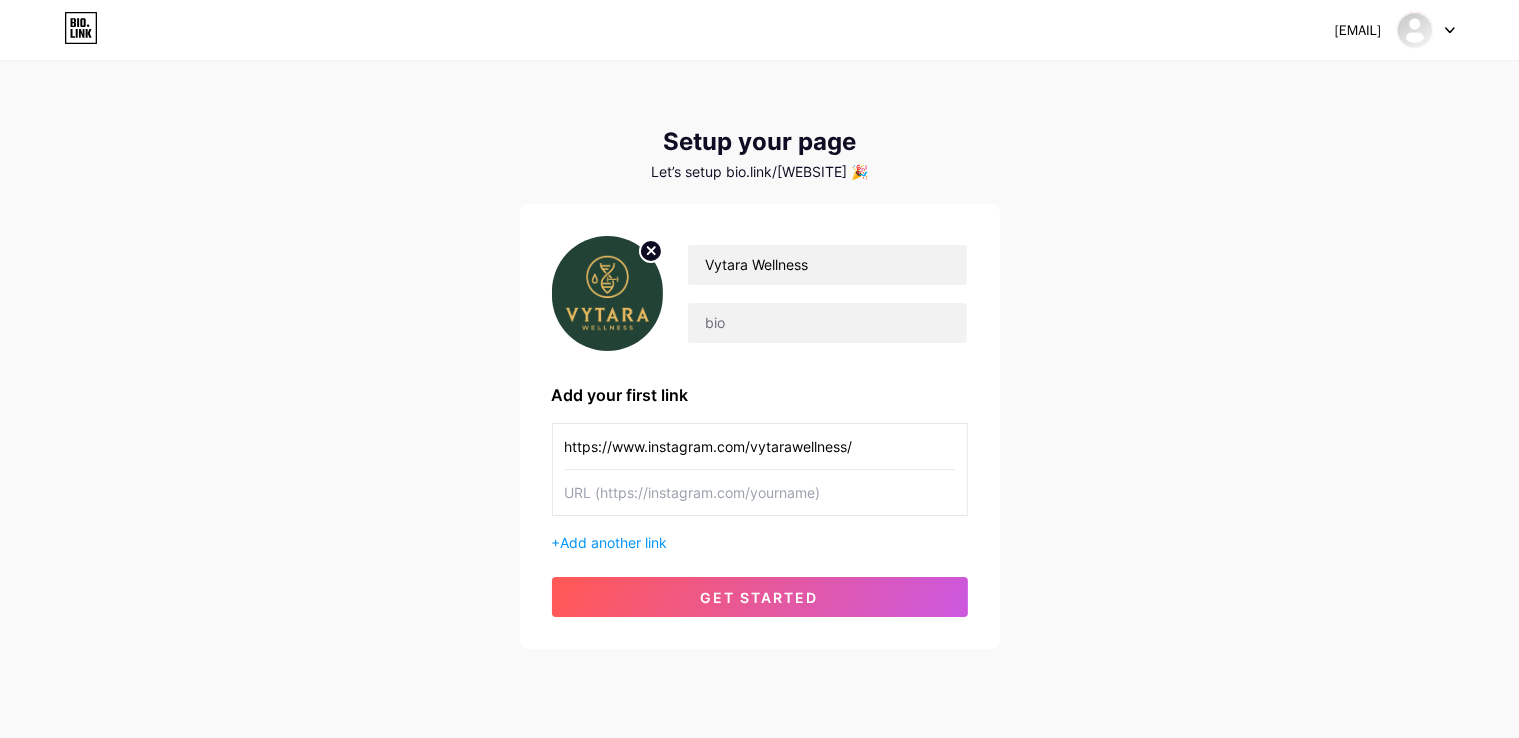 paste on "https://[WEBSITE_DOMAIN]/" 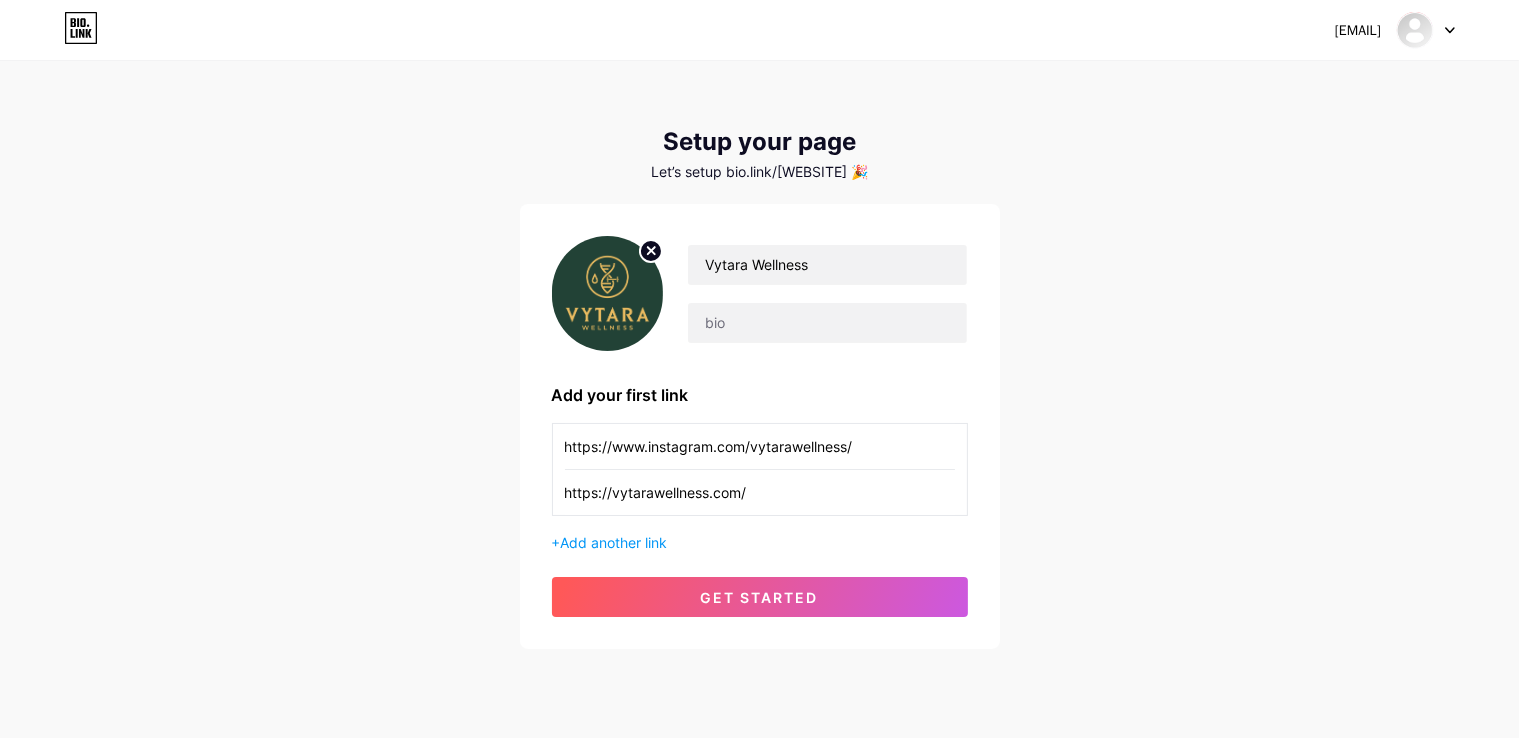 type on "https://[WEBSITE_DOMAIN]/" 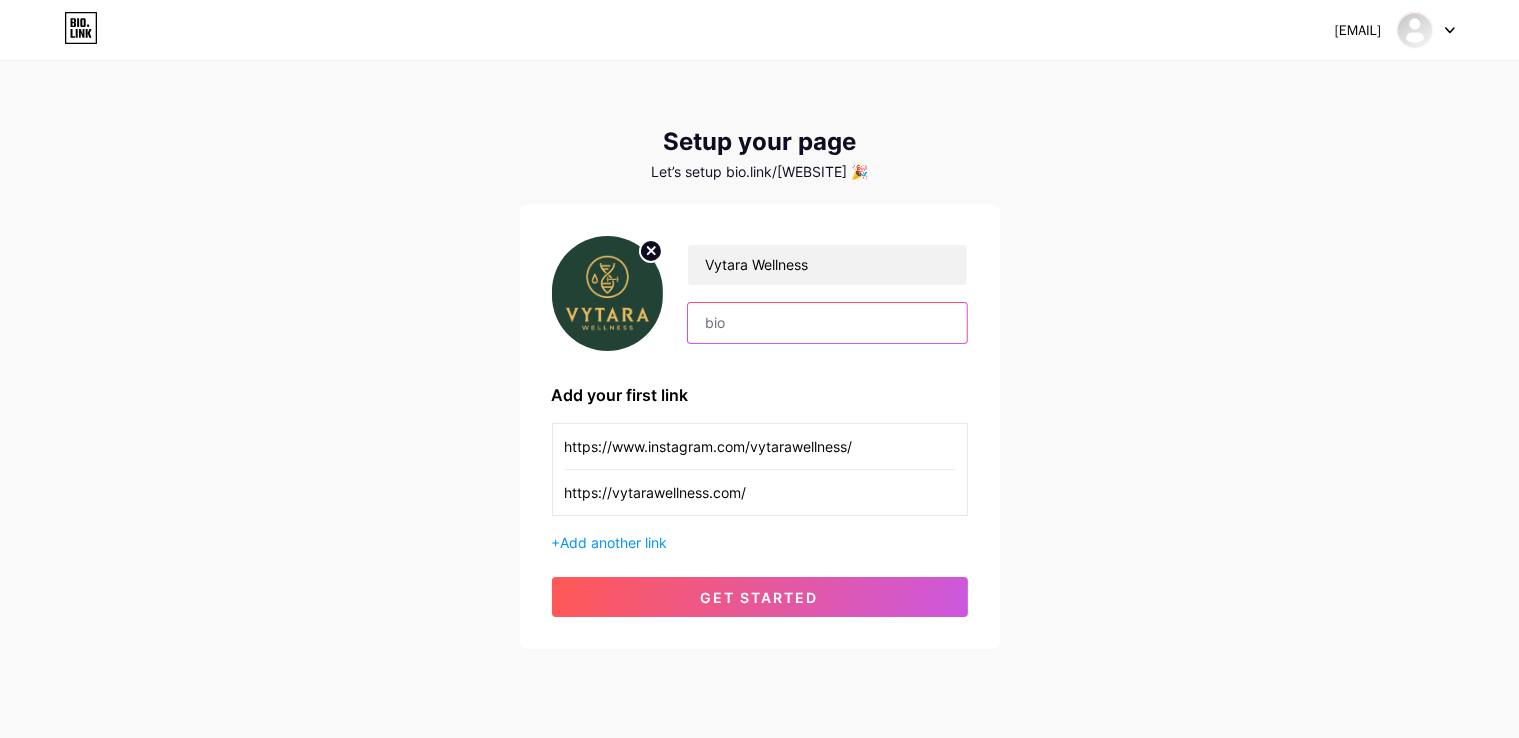 click at bounding box center (827, 323) 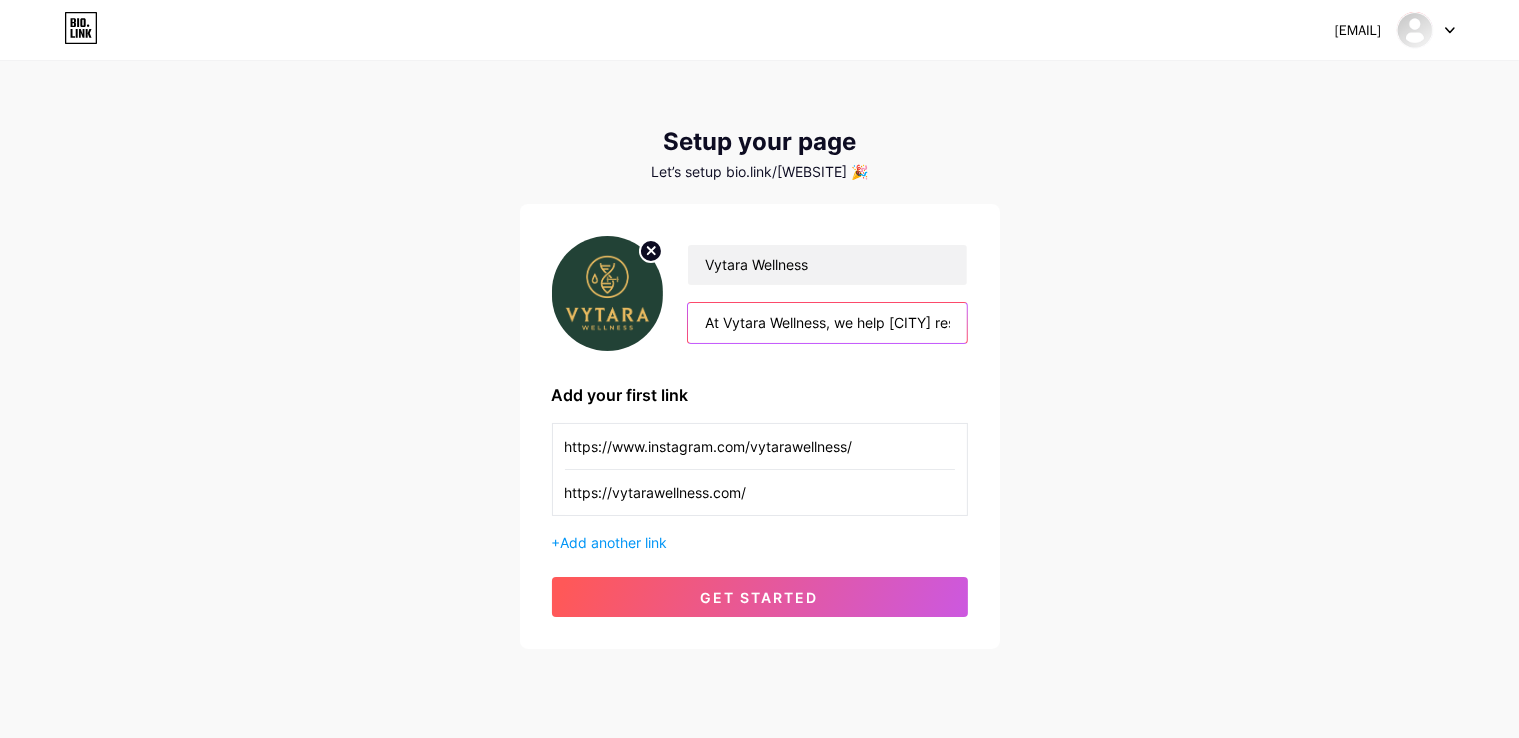 scroll, scrollTop: 0, scrollLeft: 1161, axis: horizontal 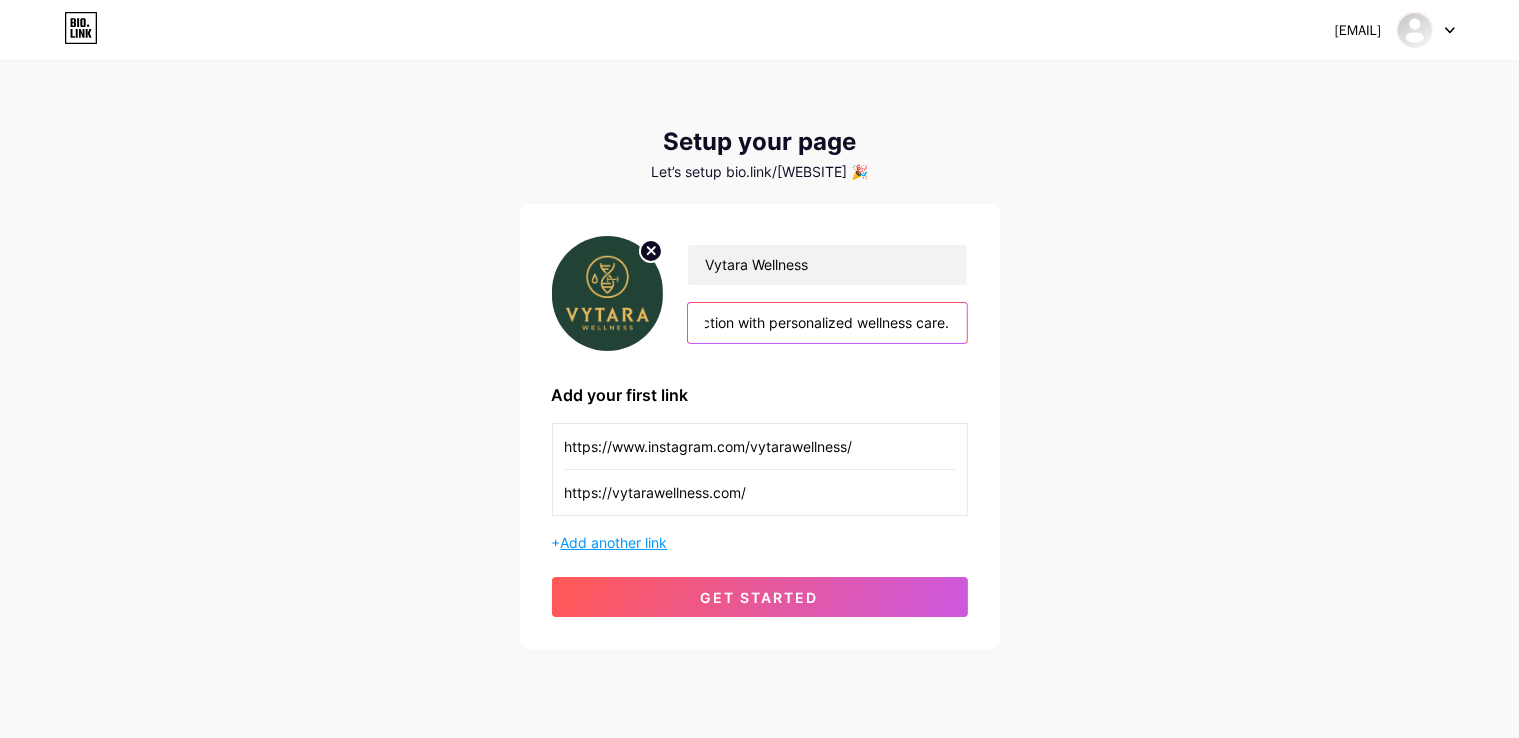type on "At Vytara Wellness, we help Boca Raton residents overcome arthritis, mobility issues, low energy, and weight loss resistance. Get to the root of hormonal and metabolic dysfunction with personalized wellness care." 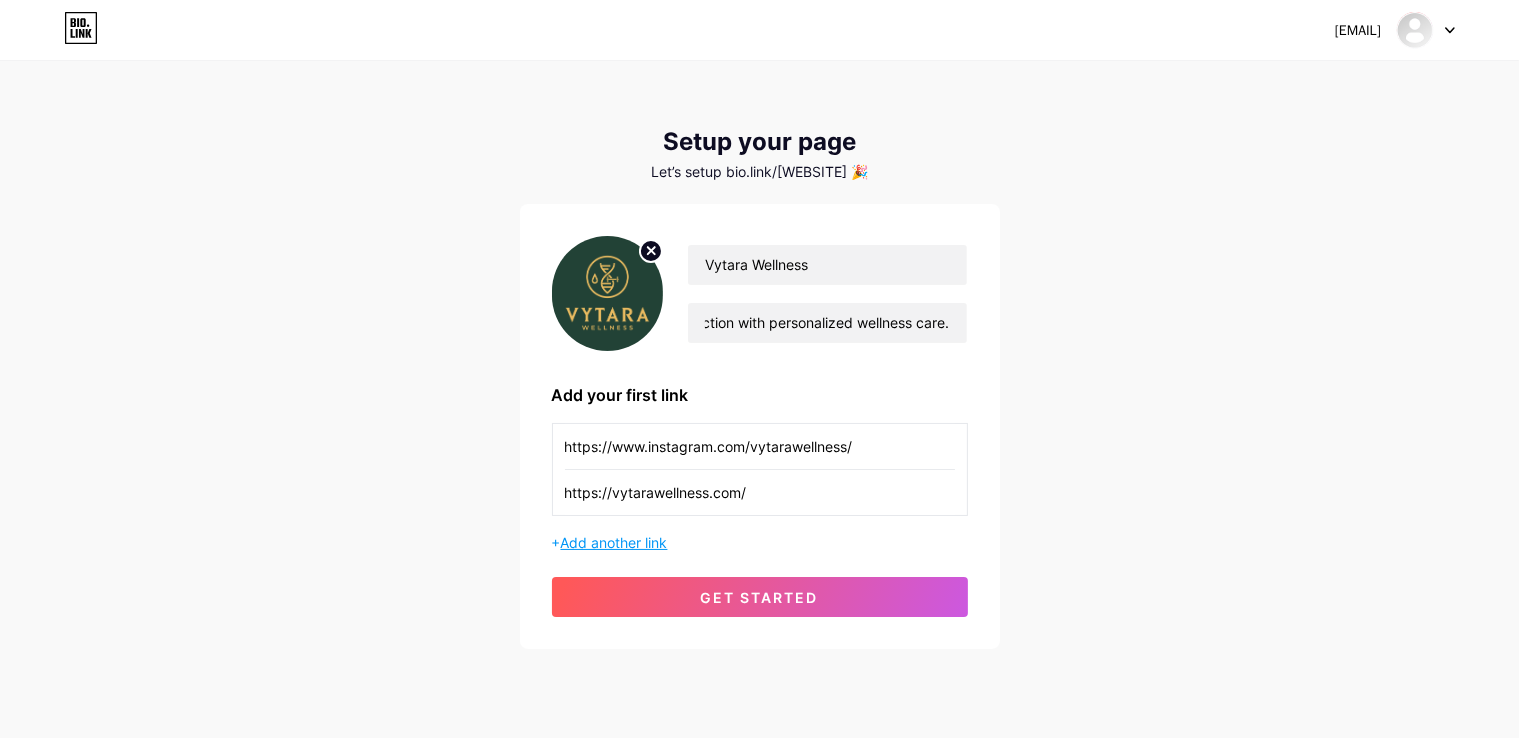 click on "Add another link" at bounding box center [614, 542] 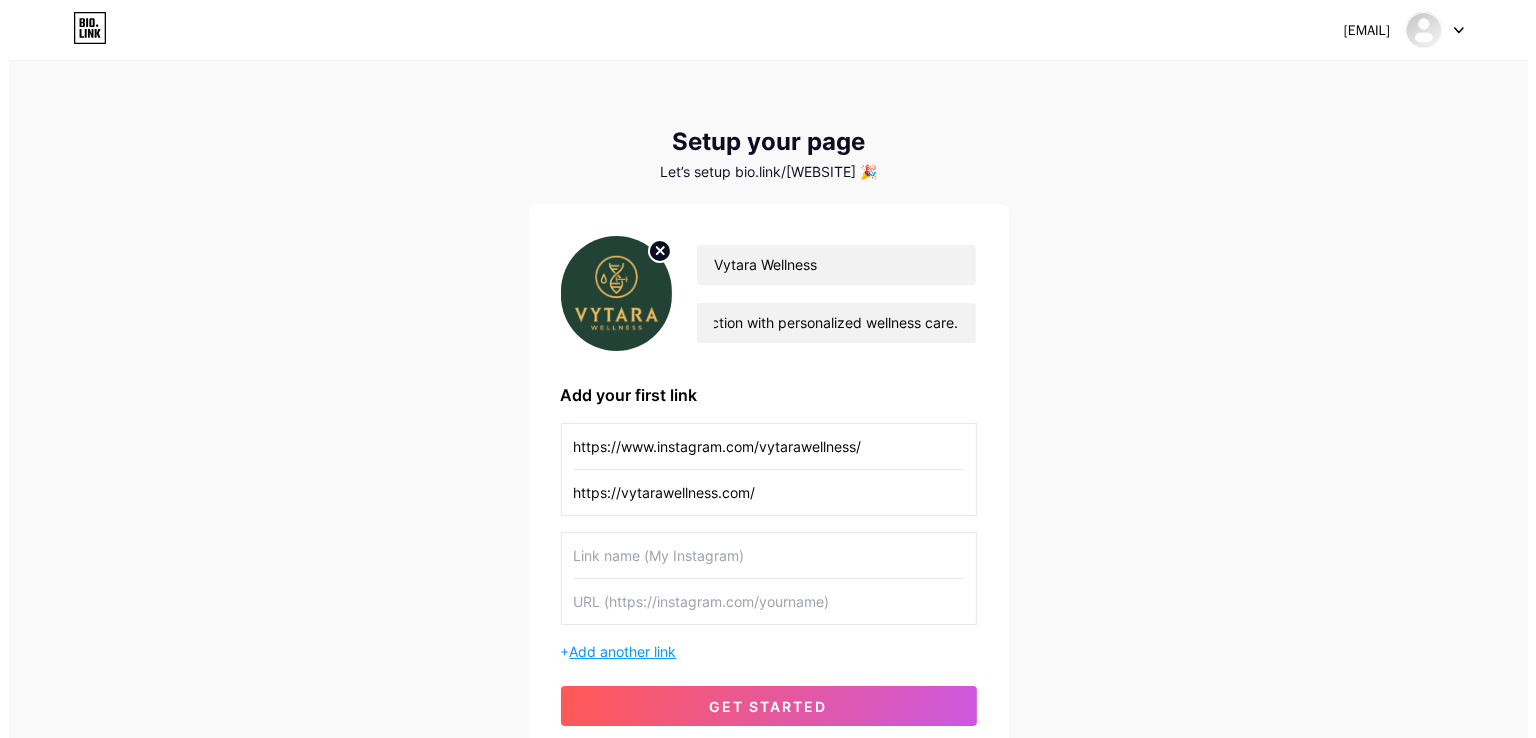 scroll, scrollTop: 0, scrollLeft: 0, axis: both 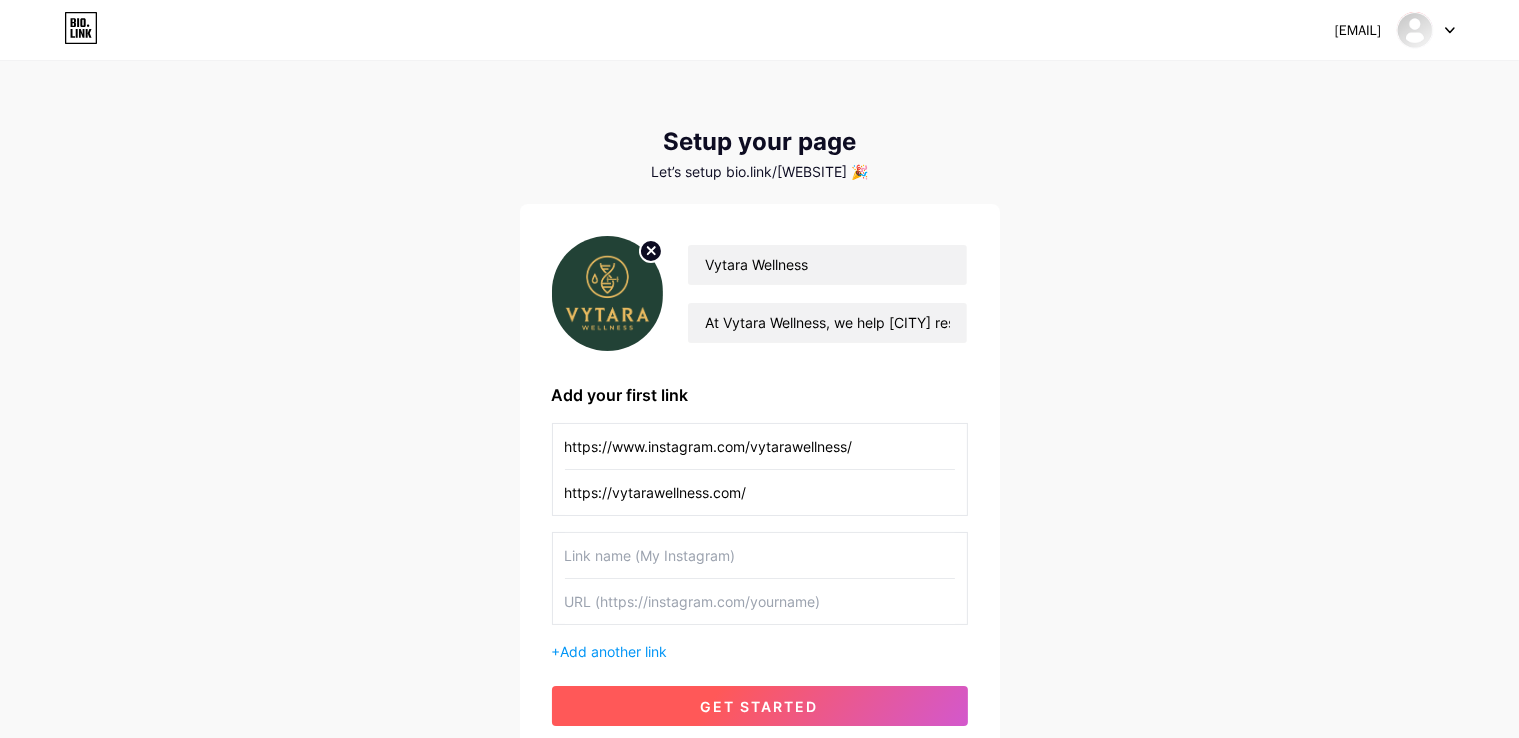 click on "get started" at bounding box center [760, 706] 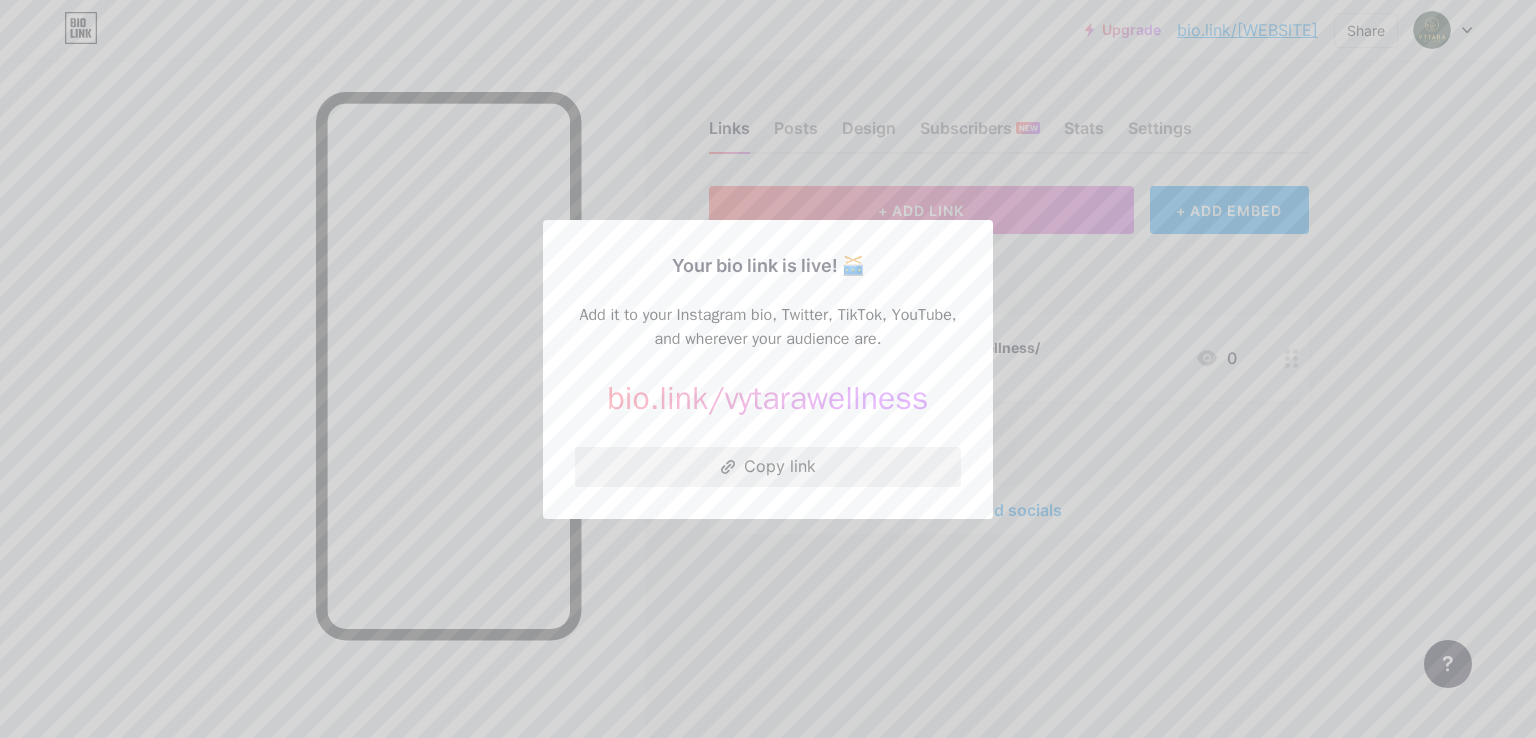 click on "Copy link" at bounding box center [768, 467] 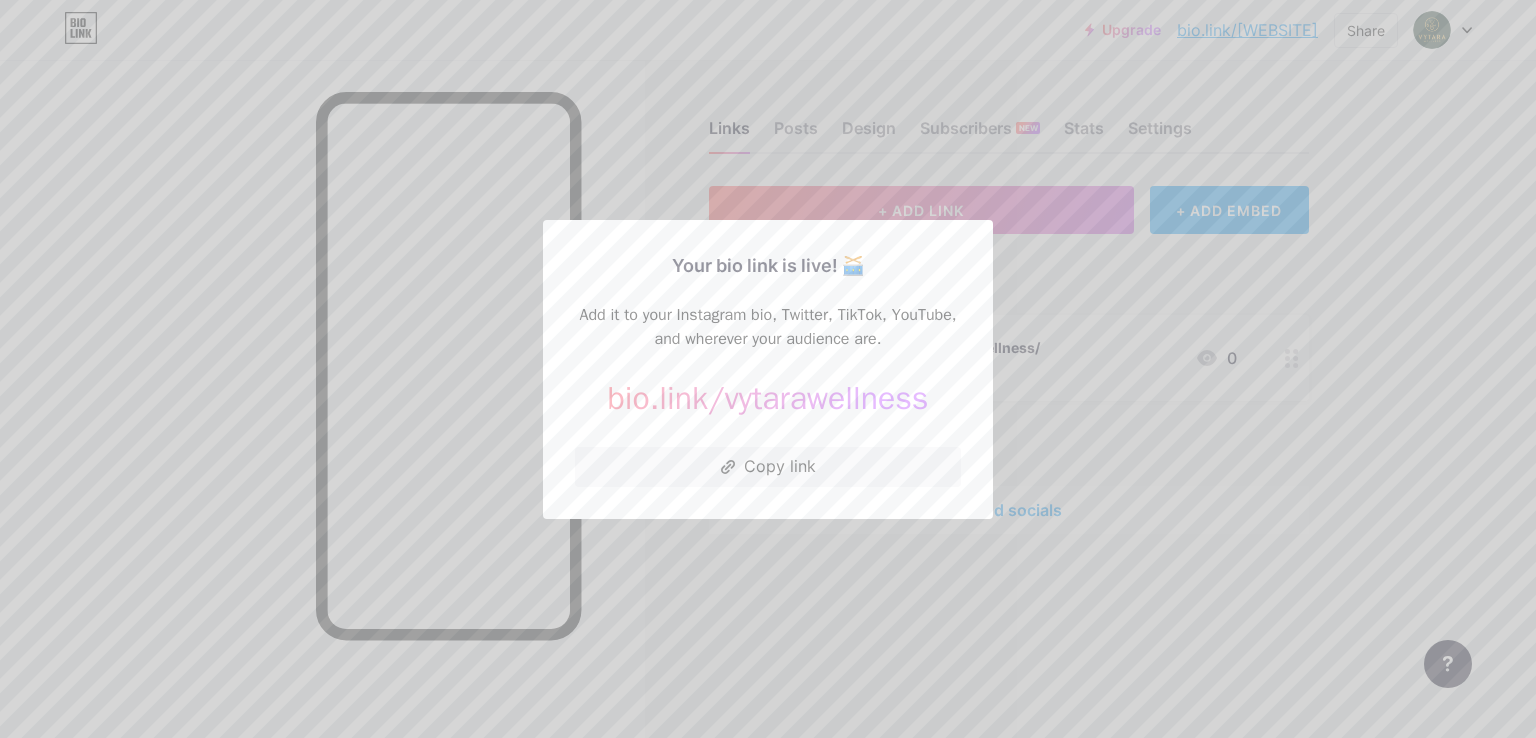 click at bounding box center [768, 369] 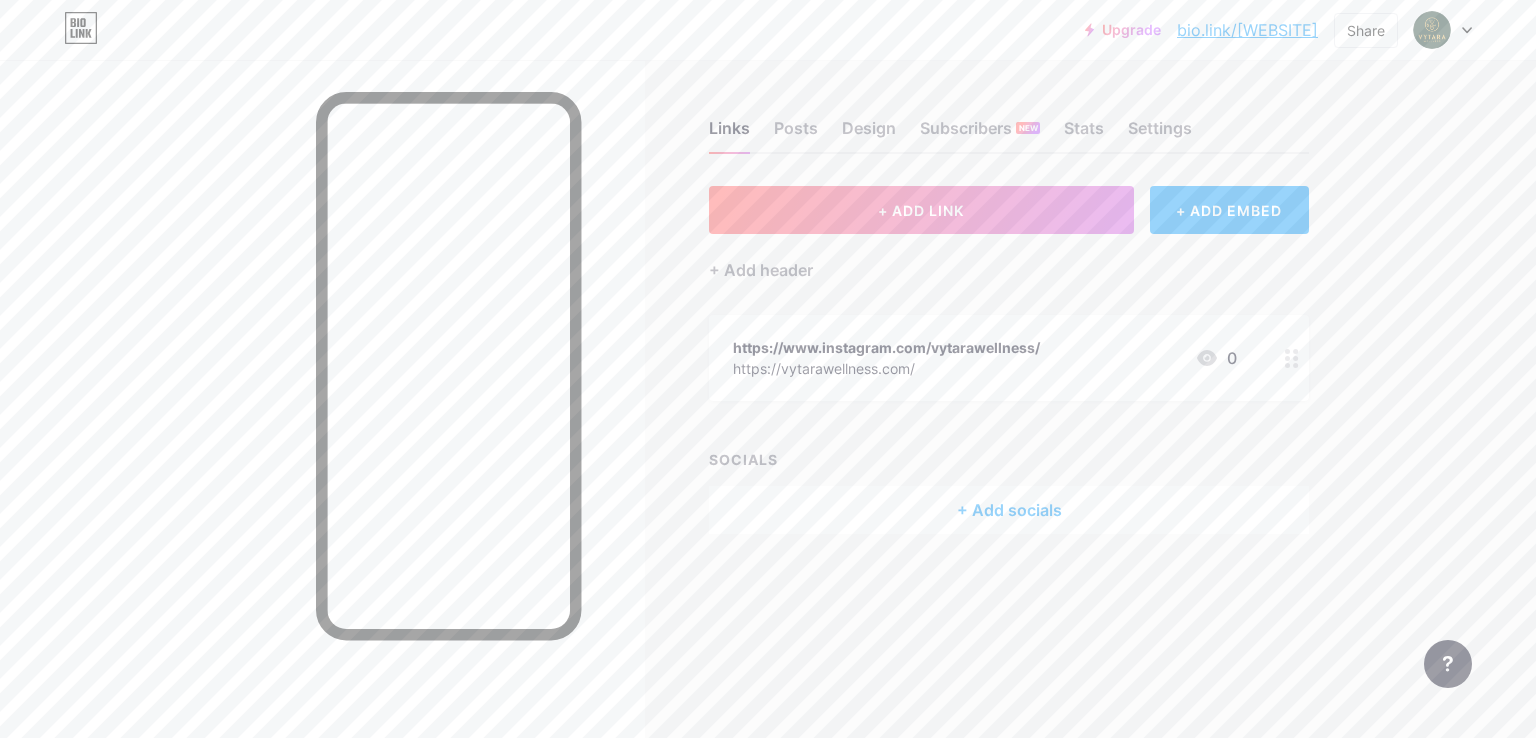 click 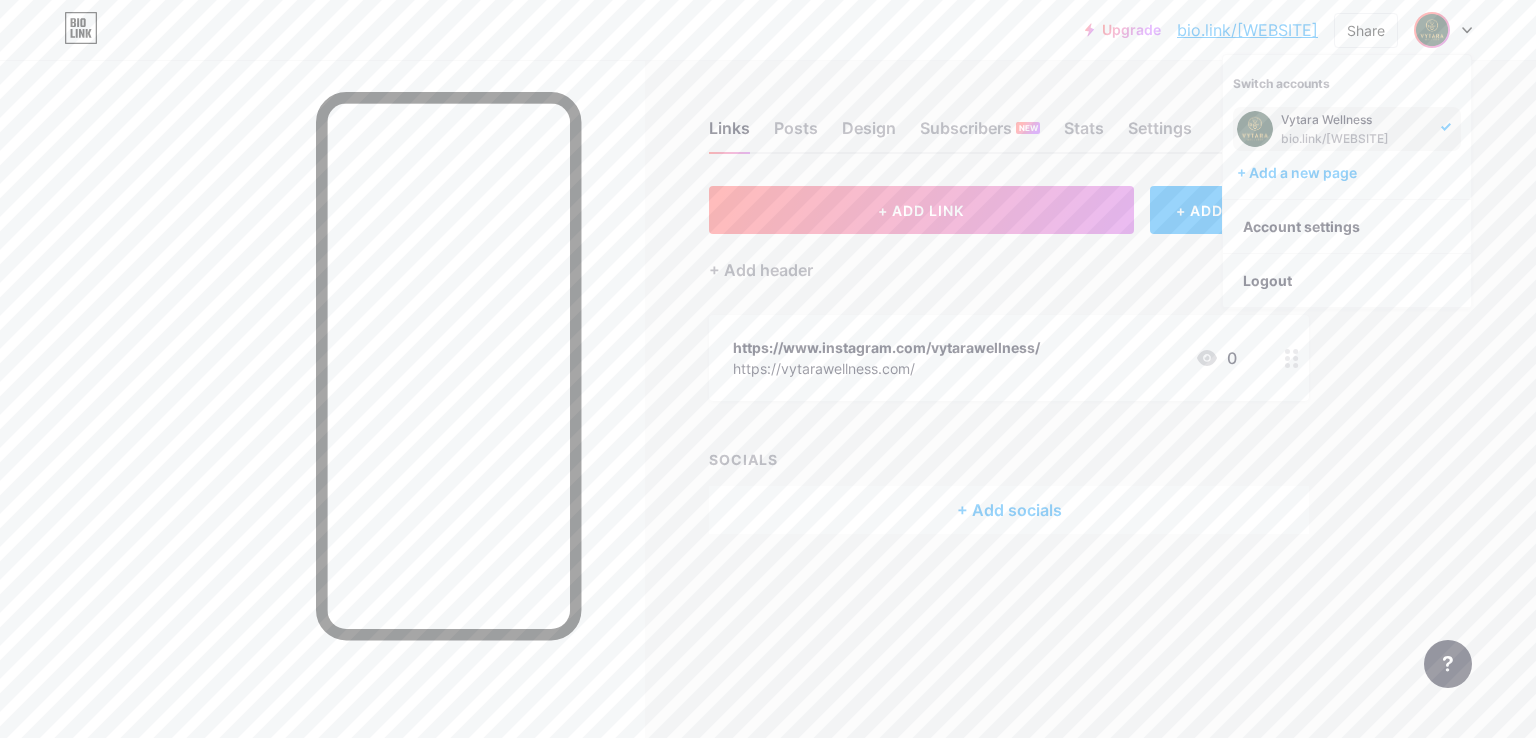 click on "Vytara Wellness   bio.link/vytarawellness" at bounding box center [1347, 129] 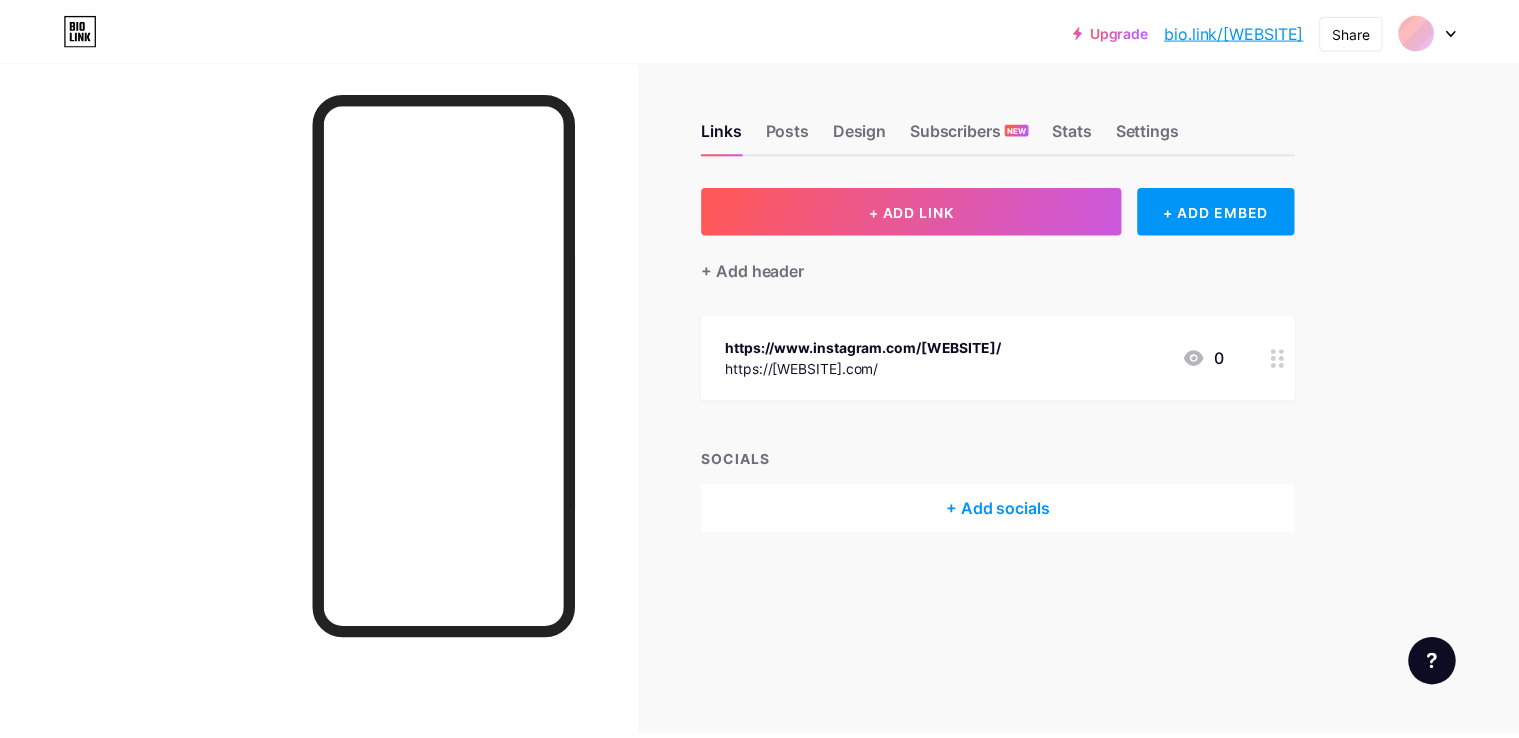 scroll, scrollTop: 0, scrollLeft: 0, axis: both 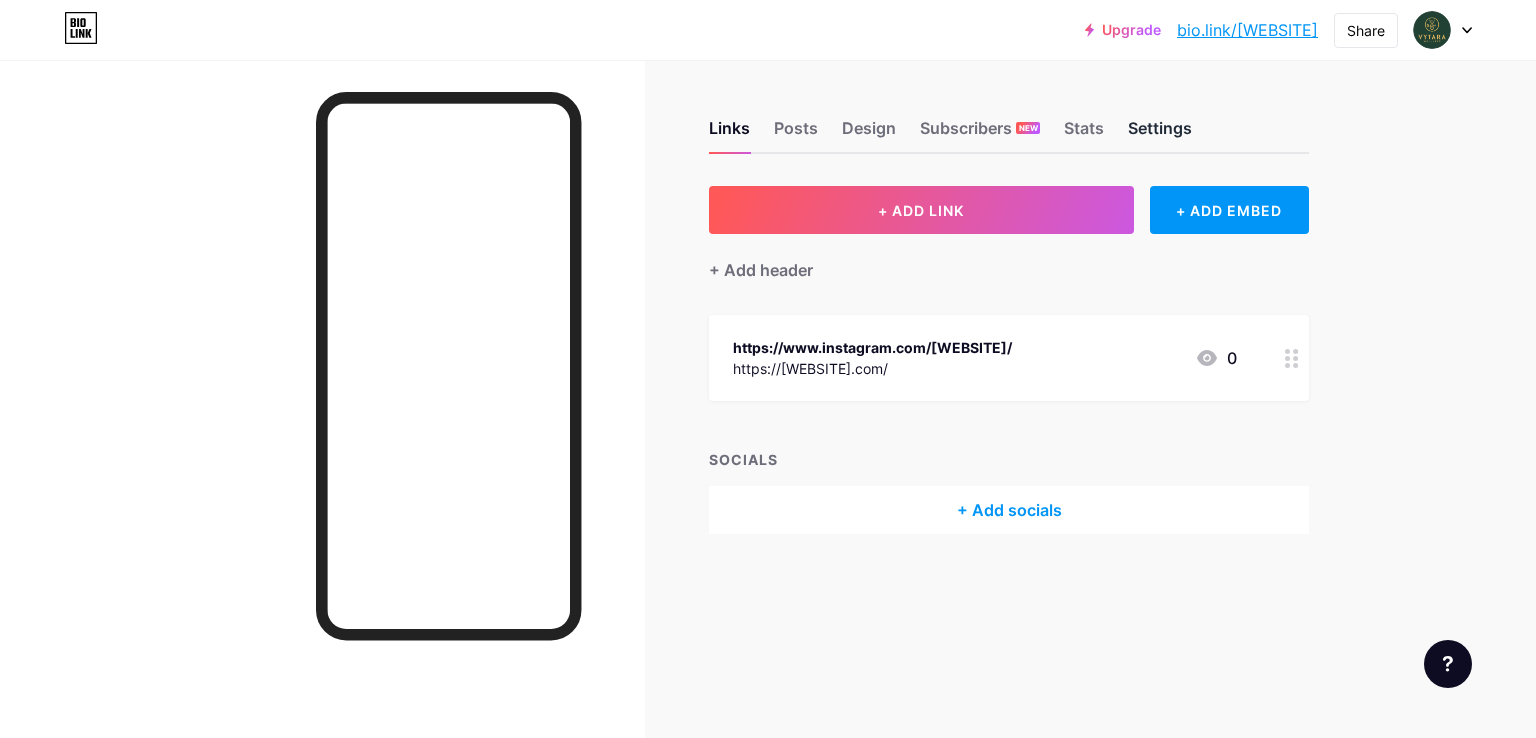 click on "Settings" at bounding box center (1160, 134) 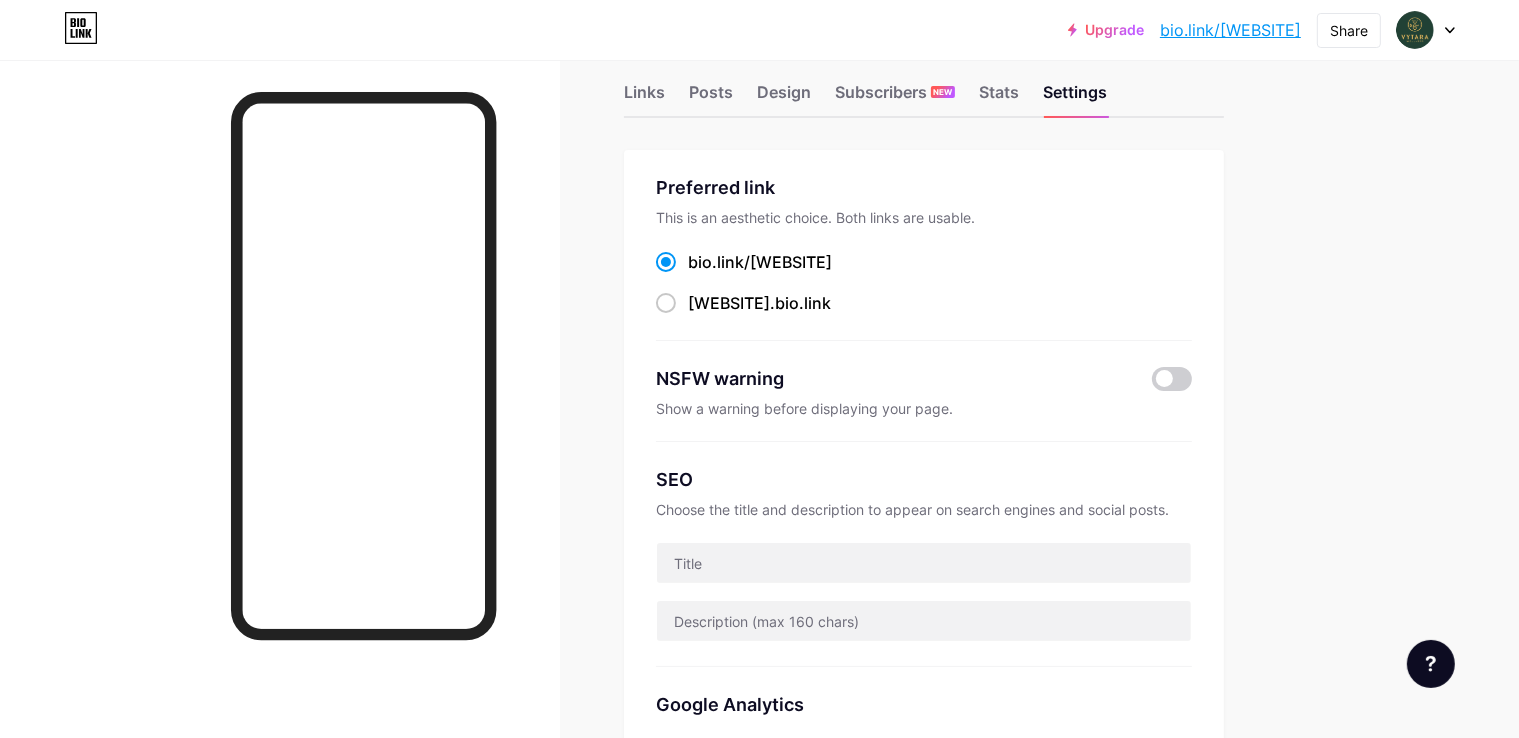 scroll, scrollTop: 0, scrollLeft: 0, axis: both 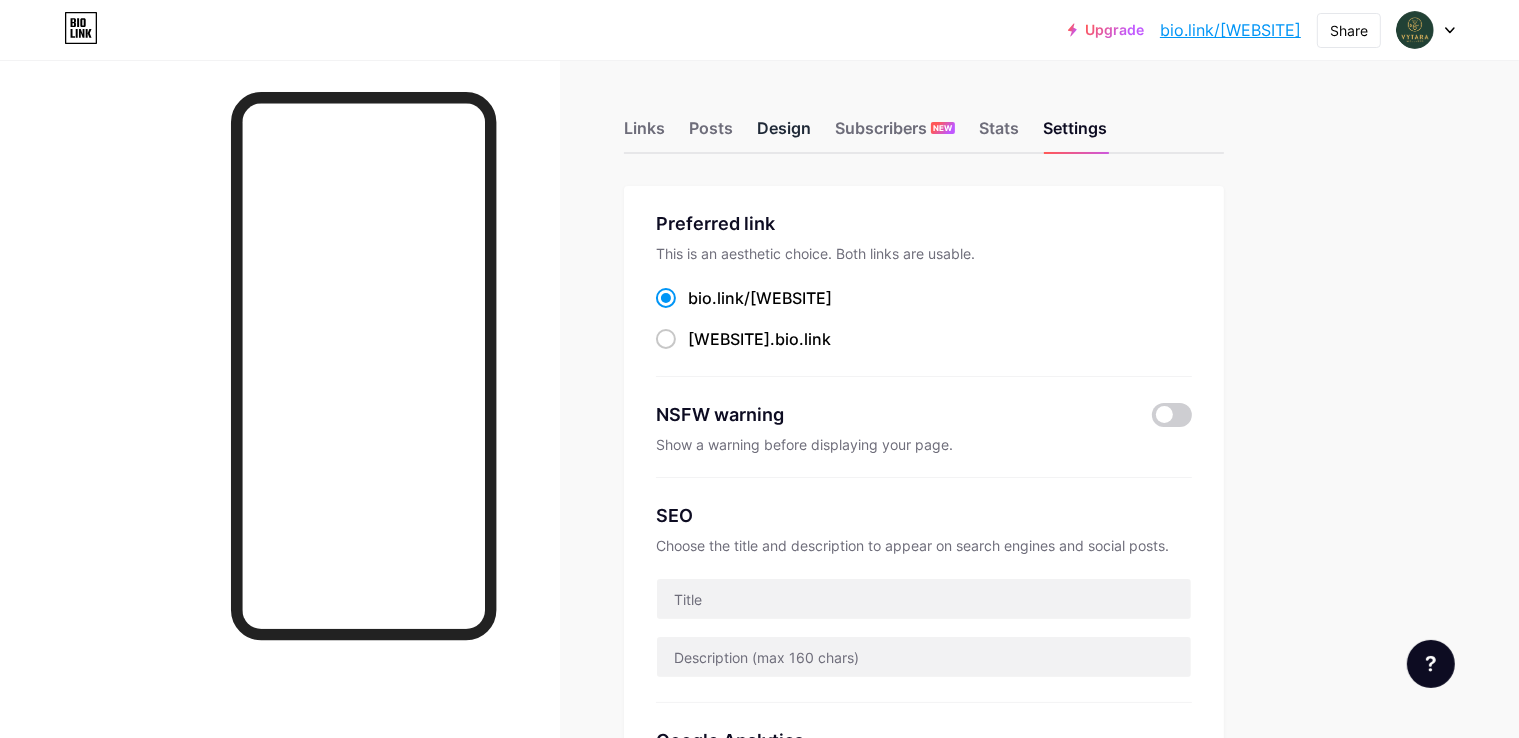 click on "Design" at bounding box center [784, 134] 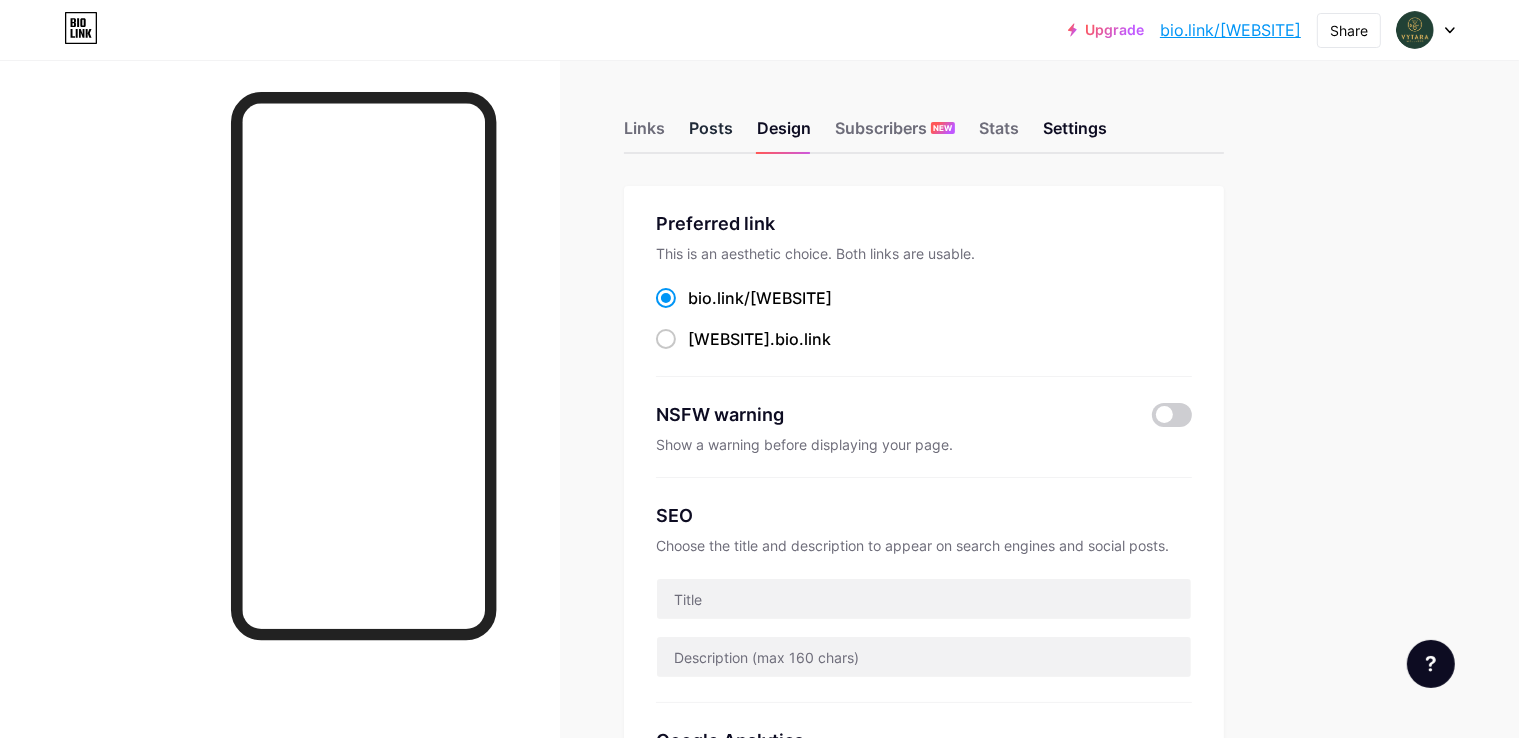 click on "Posts" at bounding box center (711, 134) 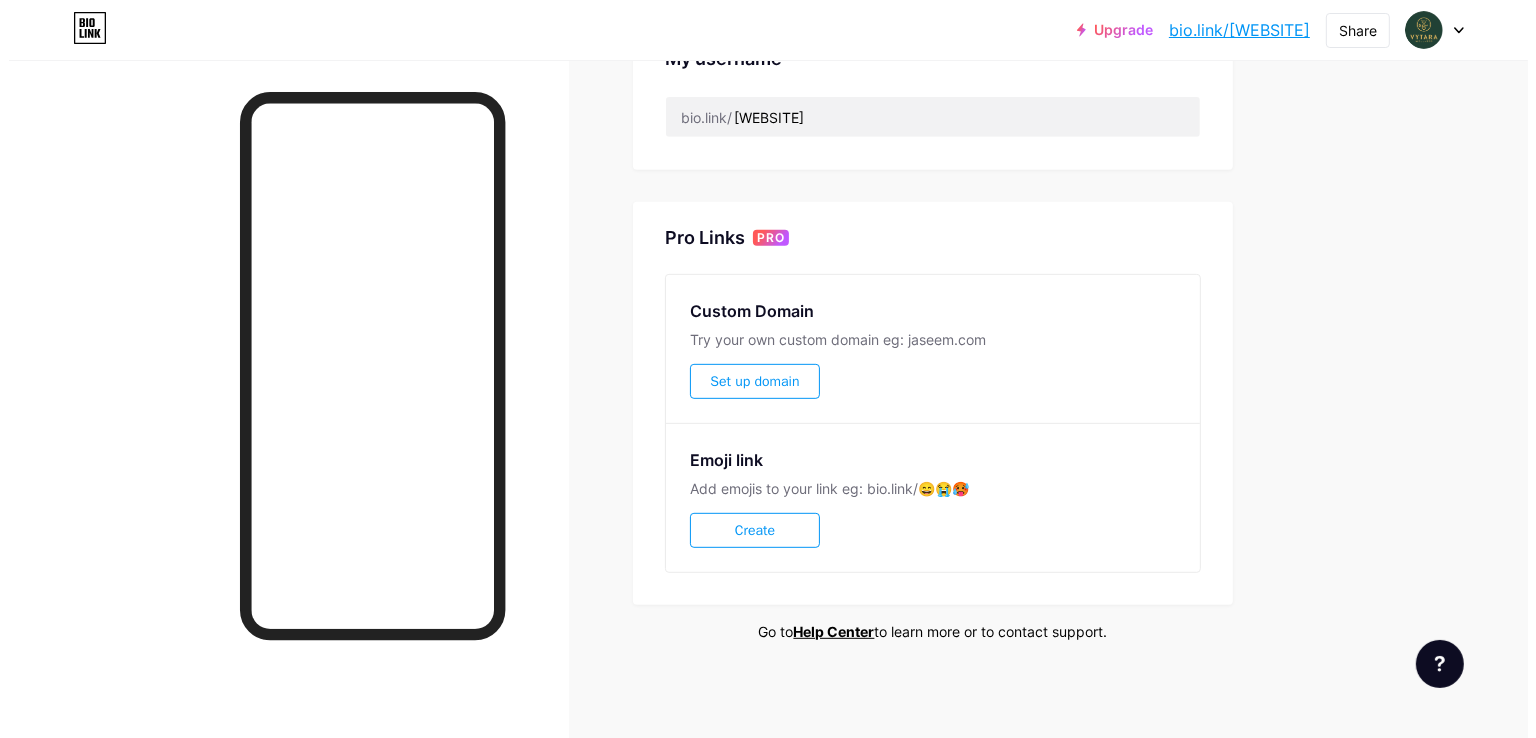 scroll, scrollTop: 0, scrollLeft: 0, axis: both 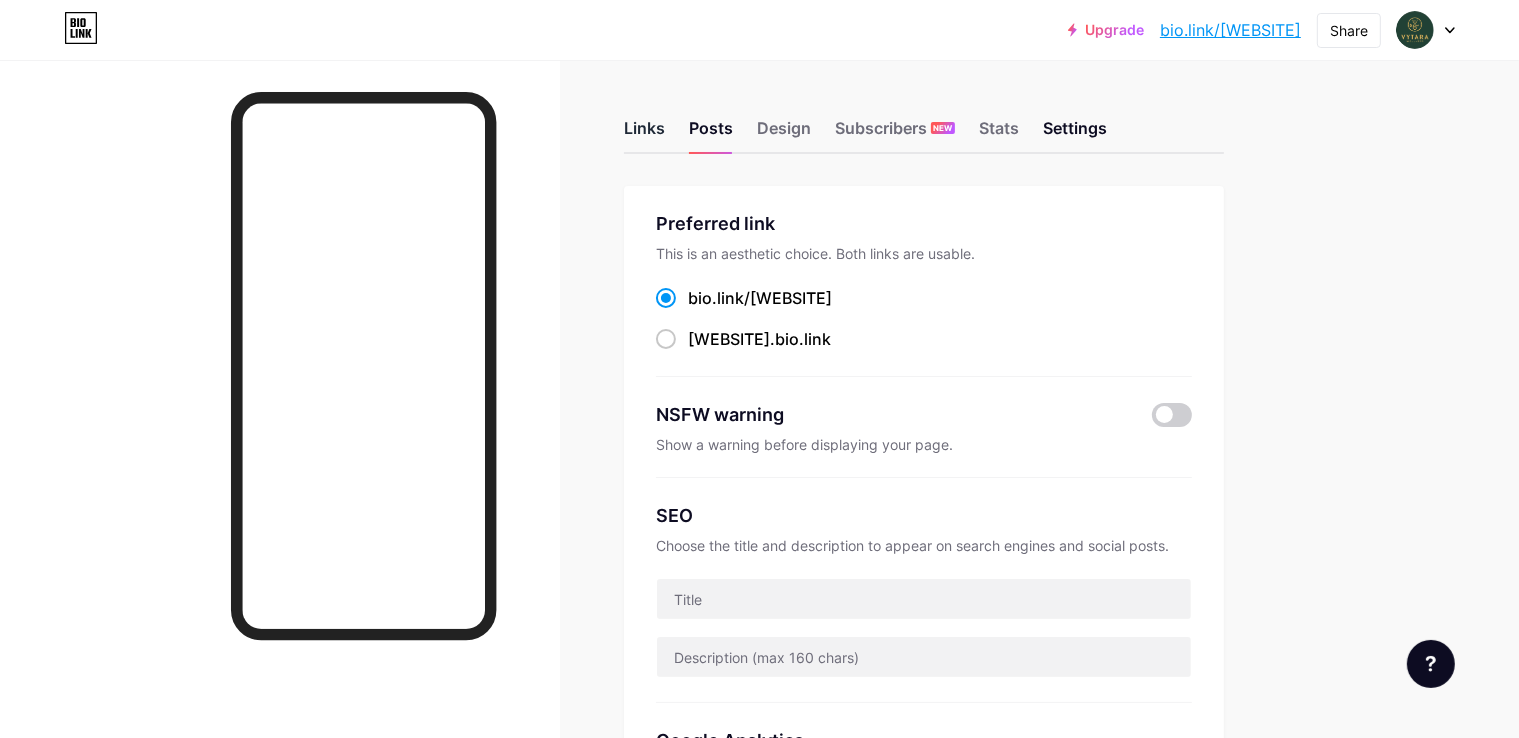 click on "Links" at bounding box center [644, 134] 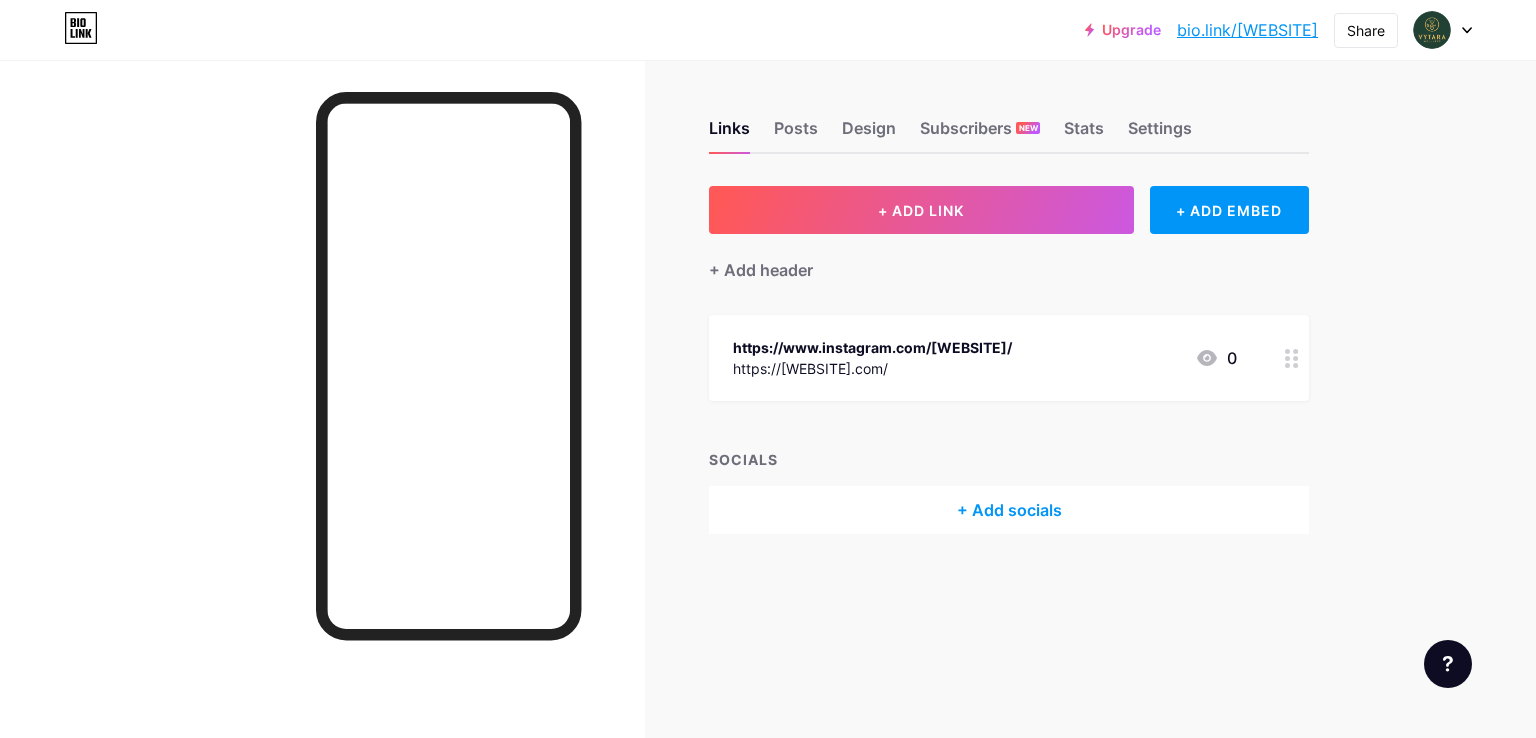 click on "Upgrade   bio.link/vytara...   bio.link/vytarawellness   Share               Switch accounts     Vytara Wellness   bio.link/vytarawellness       + Add a new page        Account settings   Logout" at bounding box center (768, 30) 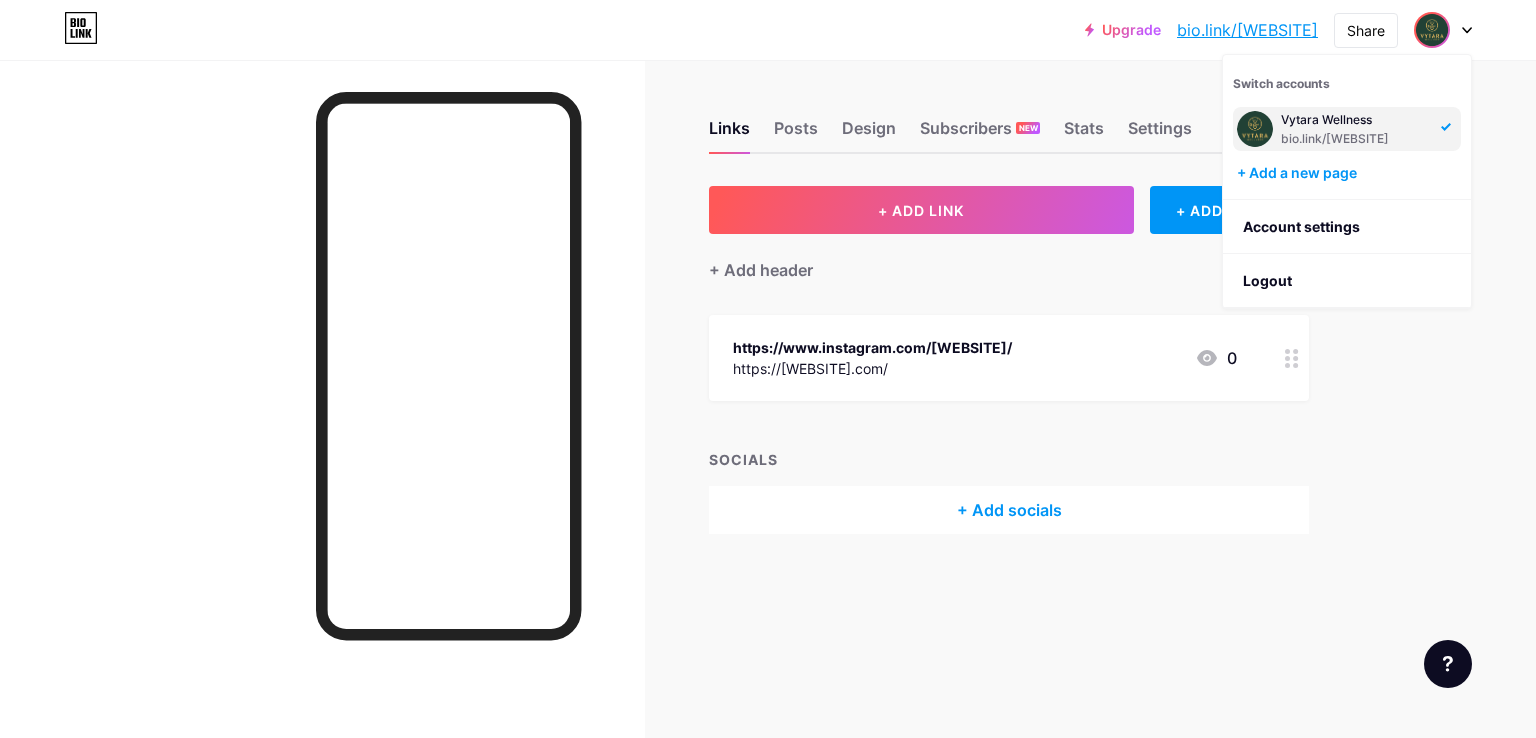 click on "bio.link/[INSTAGRAM_HANDLE]" at bounding box center [1355, 139] 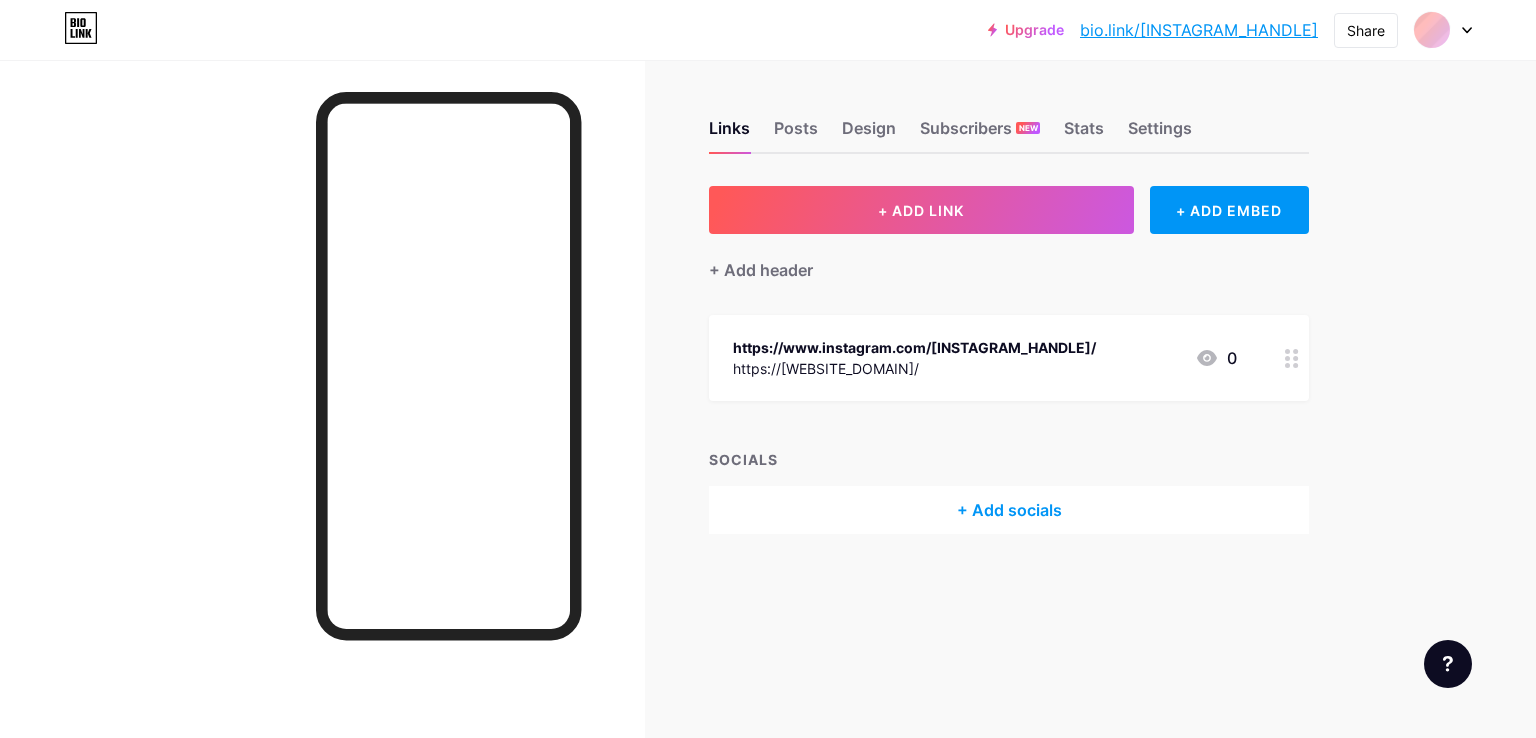 scroll, scrollTop: 0, scrollLeft: 0, axis: both 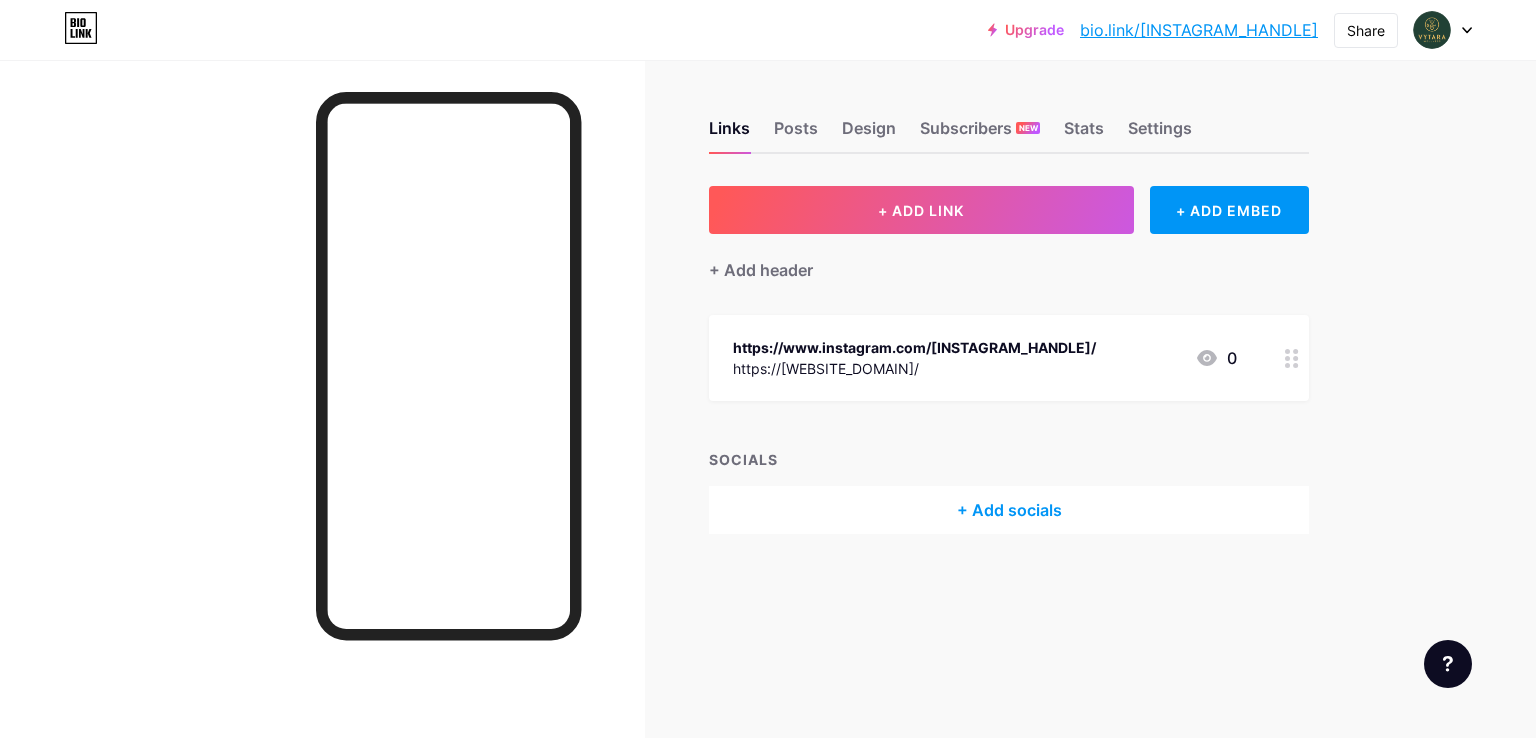 click on "https://www.instagram.com/[INSTAGRAM_HANDLE]/" at bounding box center (914, 347) 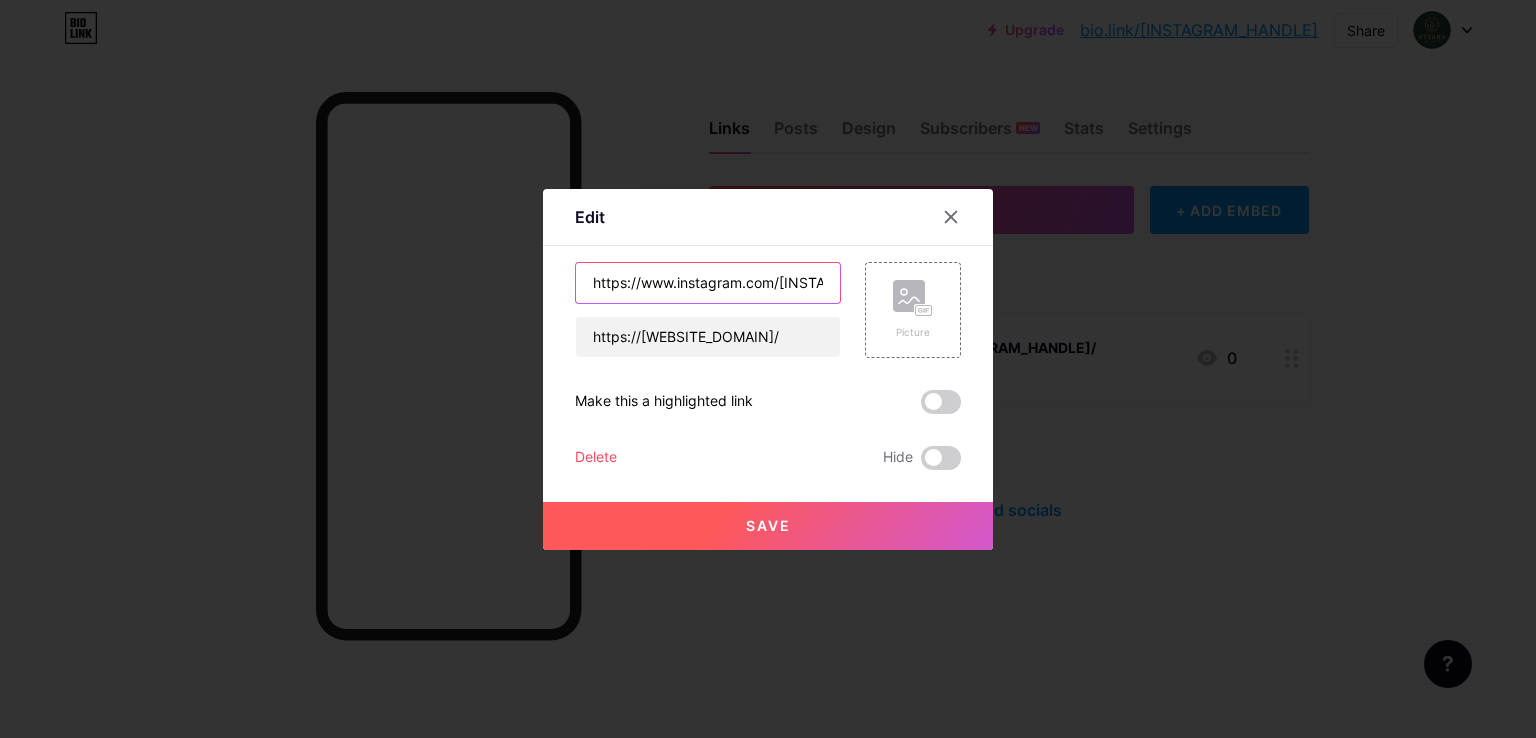 scroll, scrollTop: 0, scrollLeft: 60, axis: horizontal 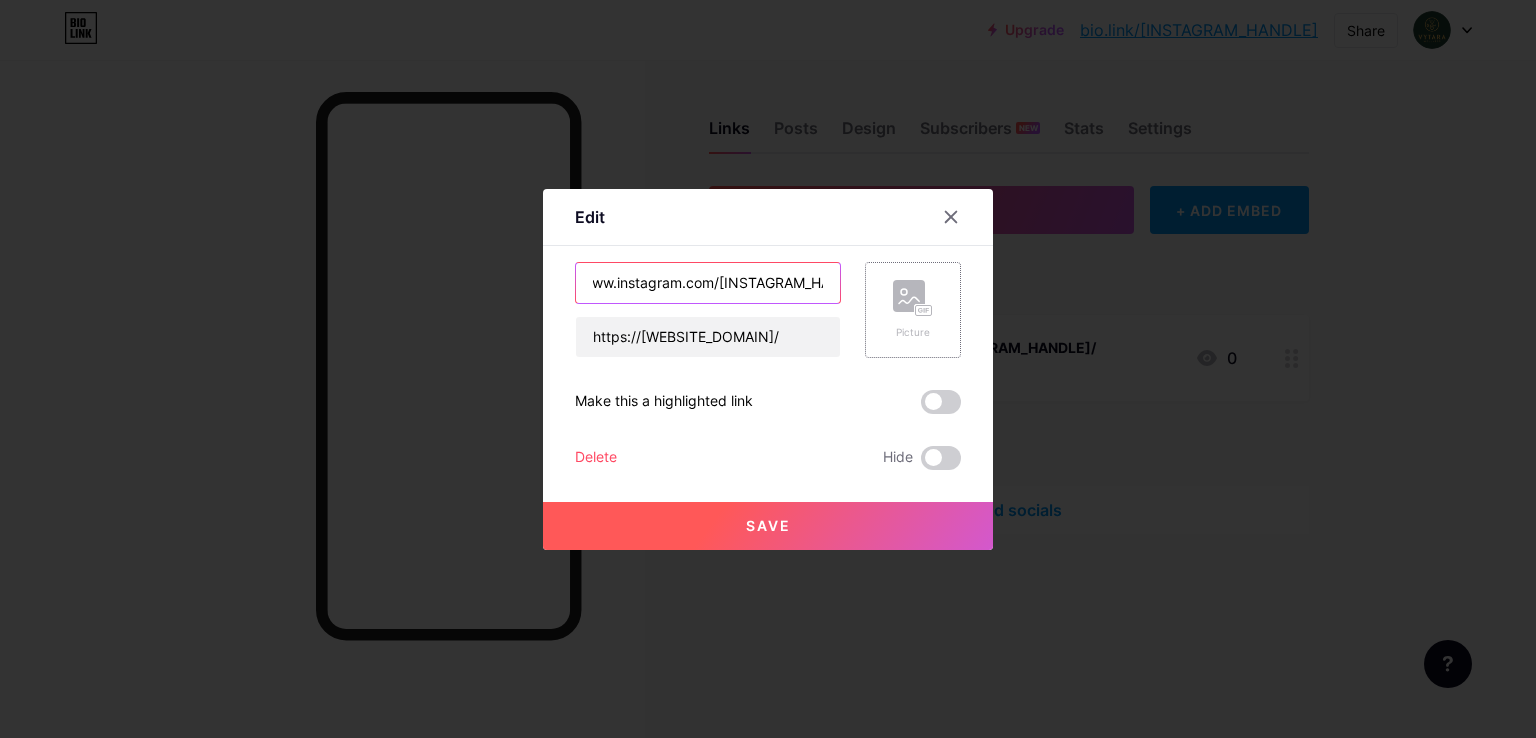 drag, startPoint x: 772, startPoint y: 278, endPoint x: 896, endPoint y: 281, distance: 124.036285 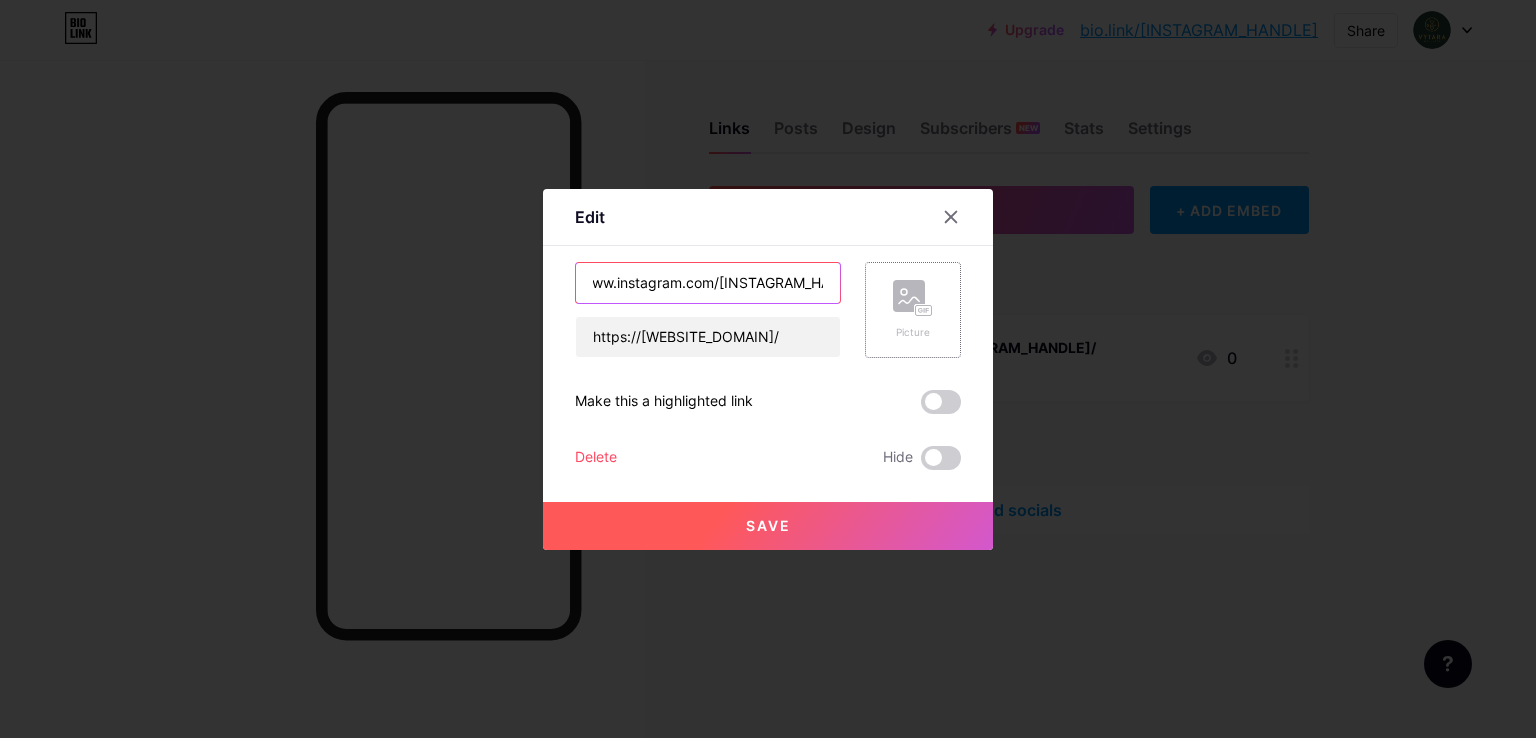 click on "https://www.instagram.com/[INSTAGRAM_HANDLE]/ https://[WEBSITE_DOMAIN]/ Picture" at bounding box center [768, 310] 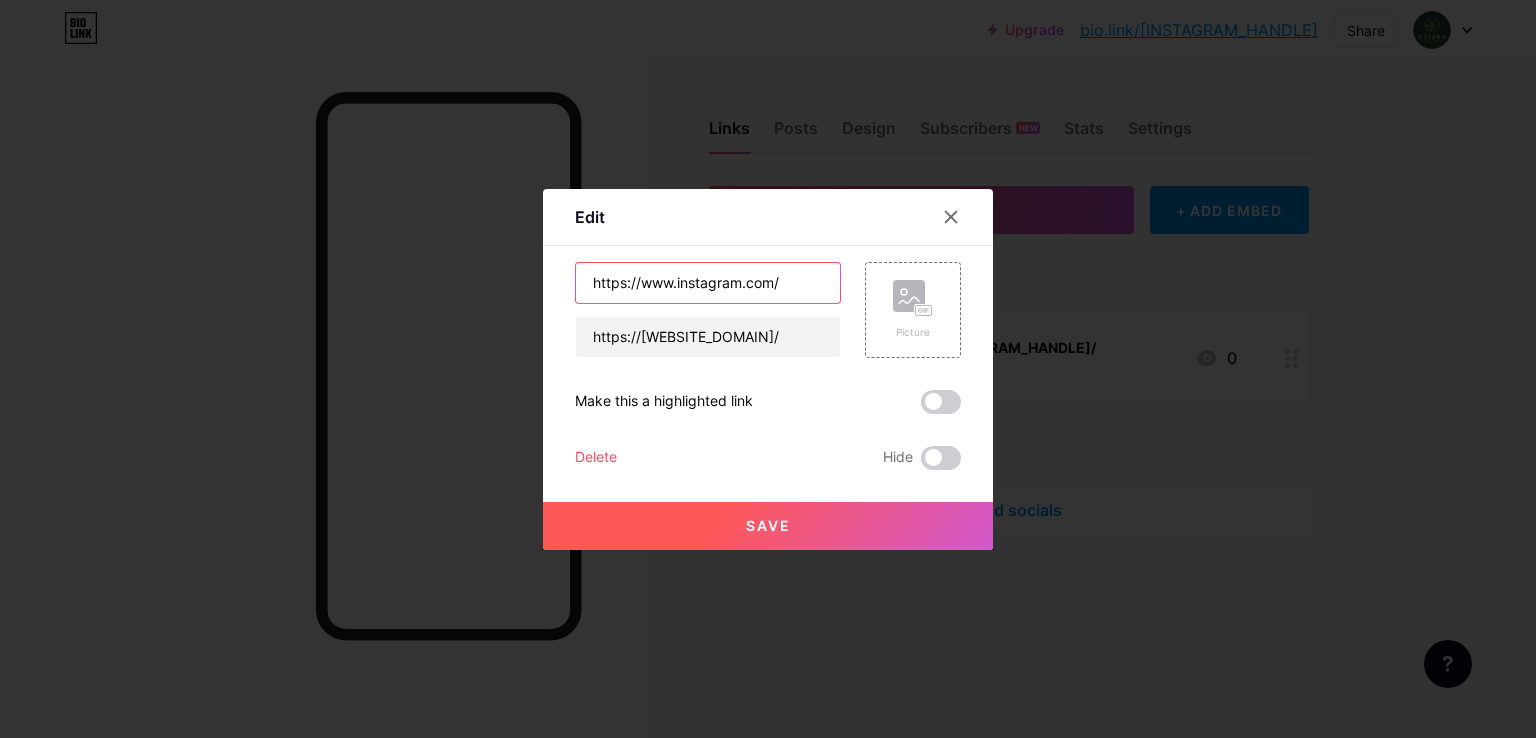 scroll, scrollTop: 0, scrollLeft: 0, axis: both 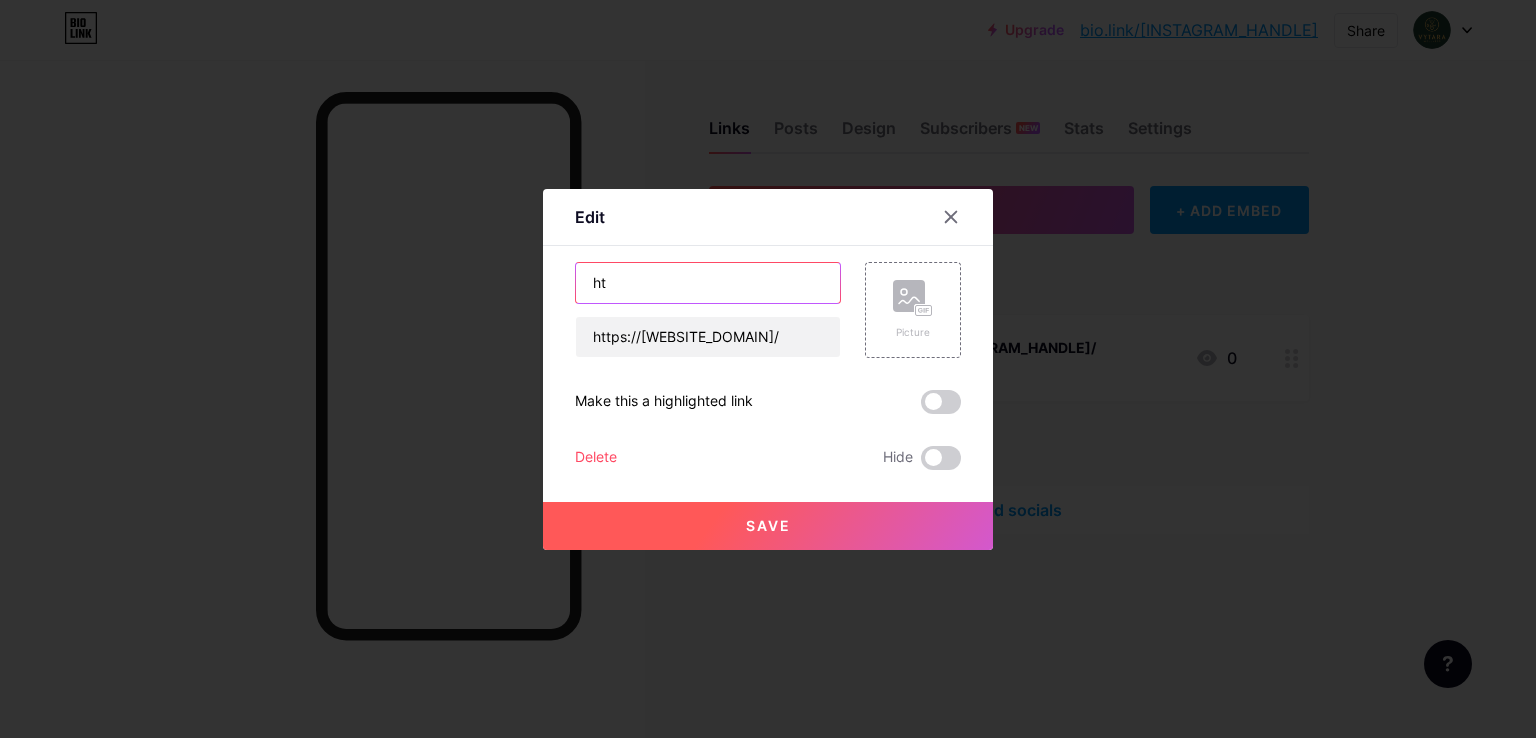 type on "h" 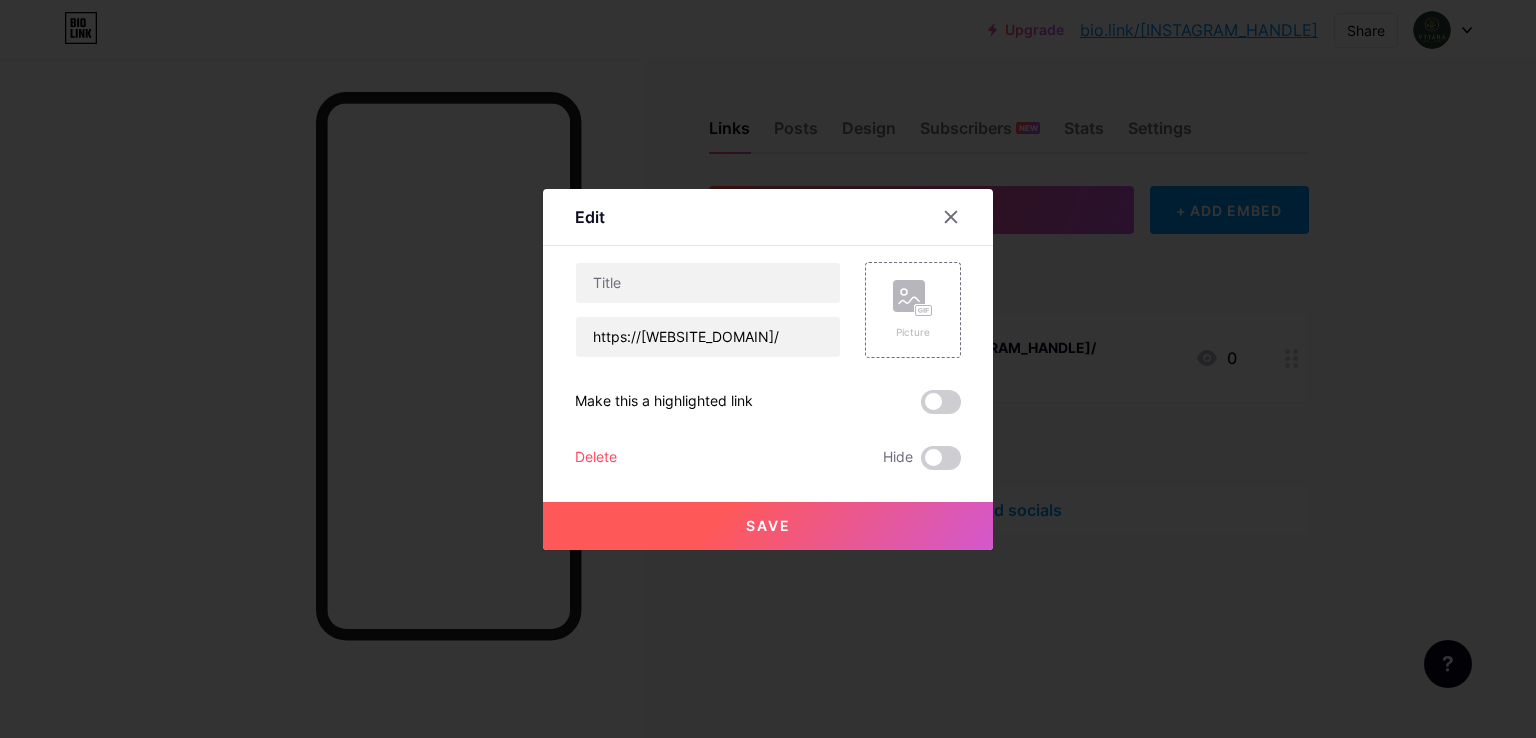 click on "Save" at bounding box center [768, 525] 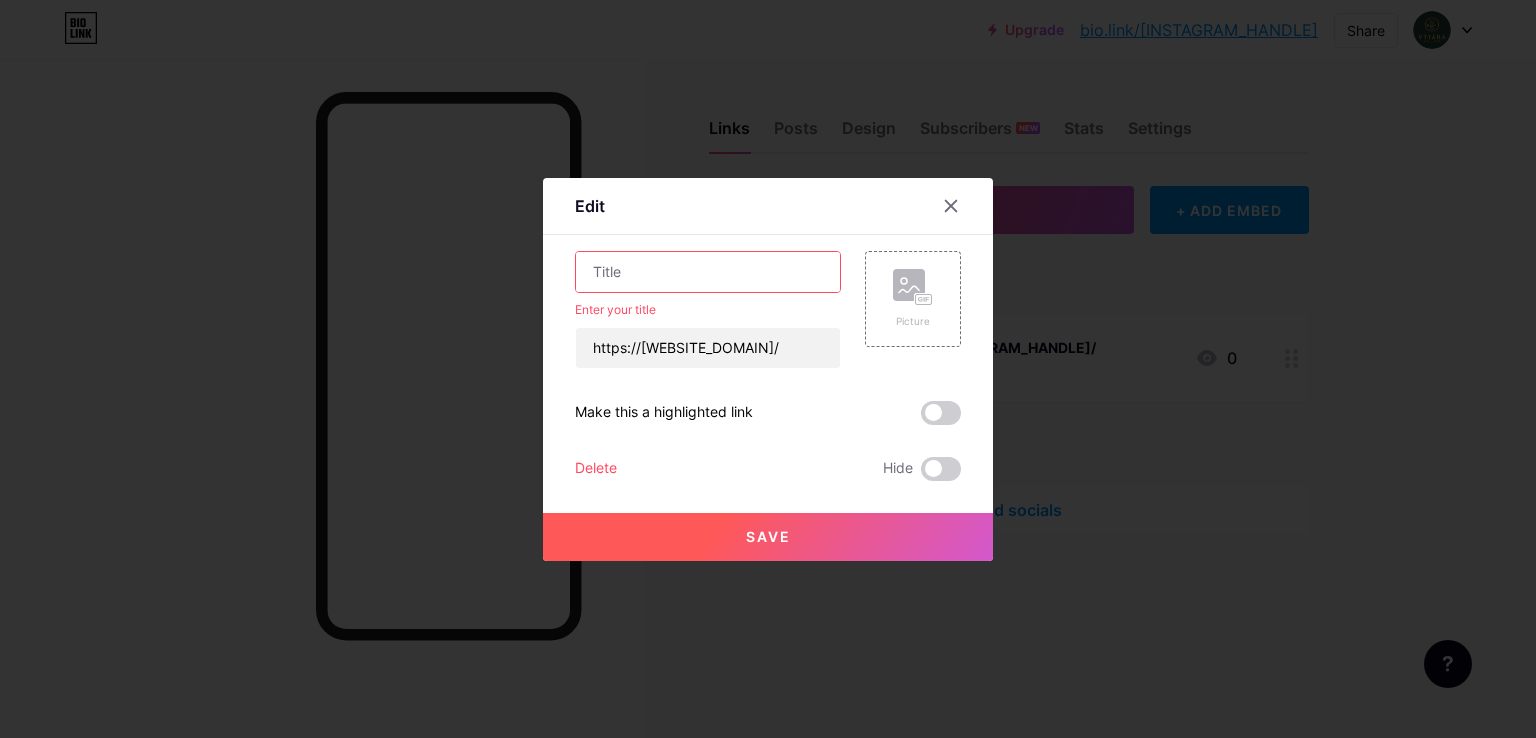 click at bounding box center (708, 272) 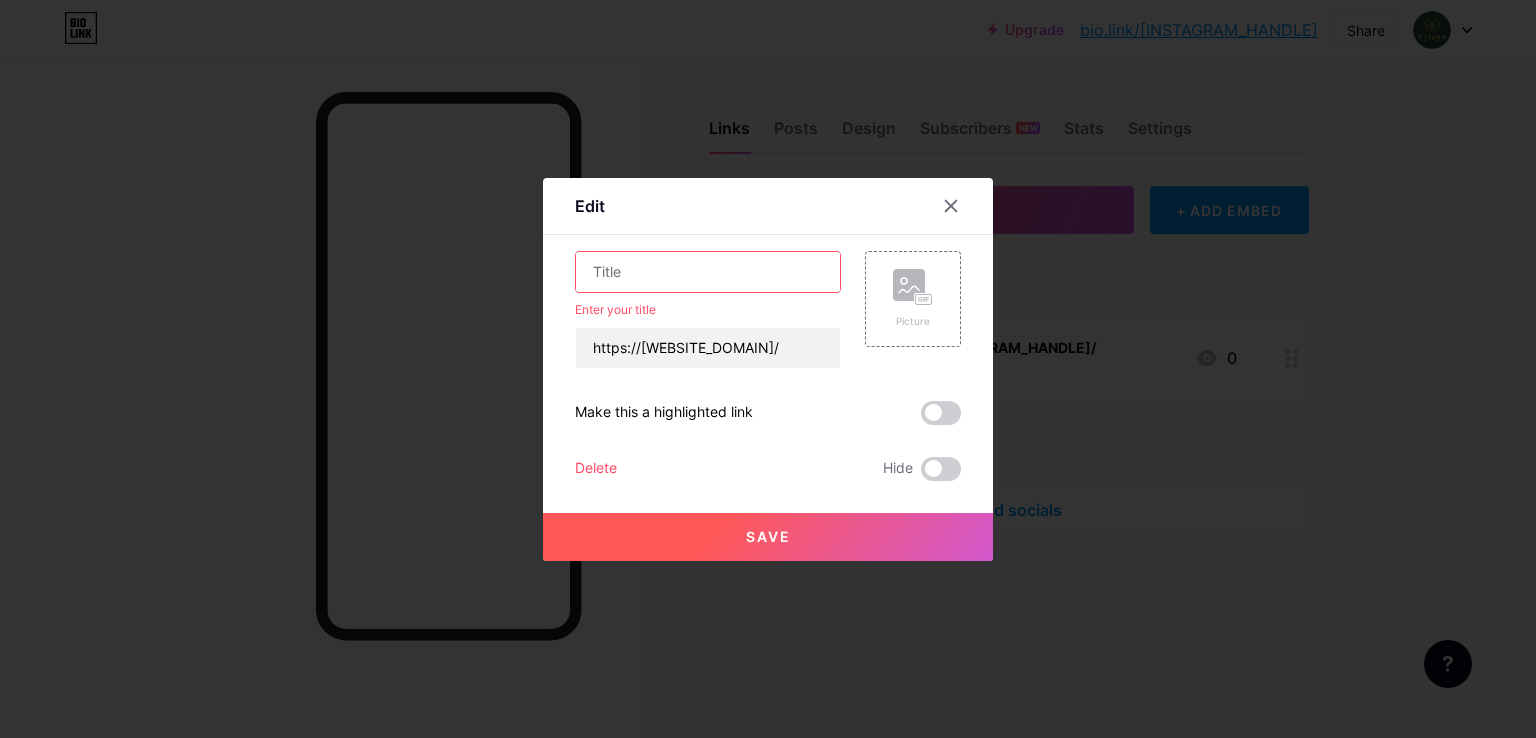 click at bounding box center (708, 272) 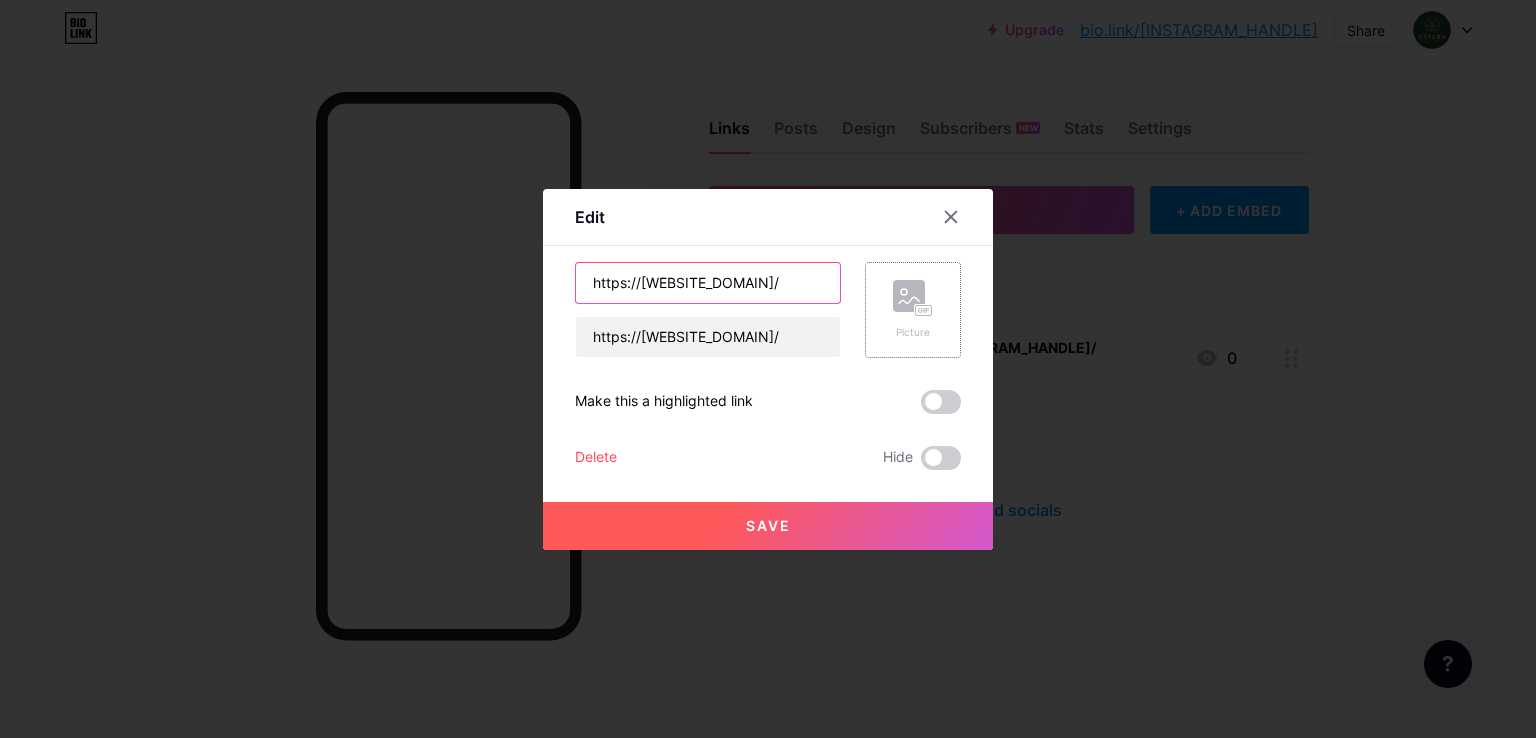 paste on "[BRAND_NAME]" 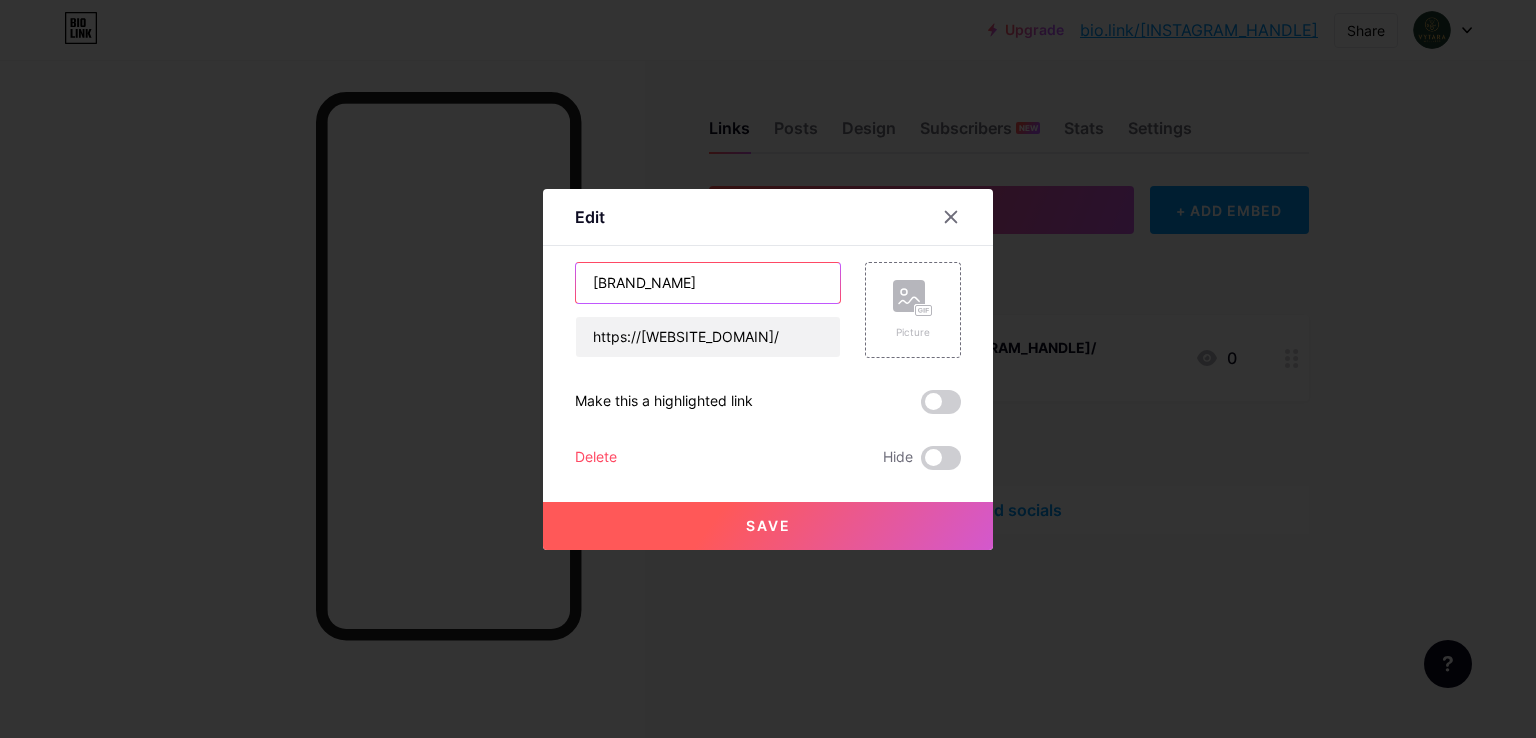 type on "[BRAND_NAME]" 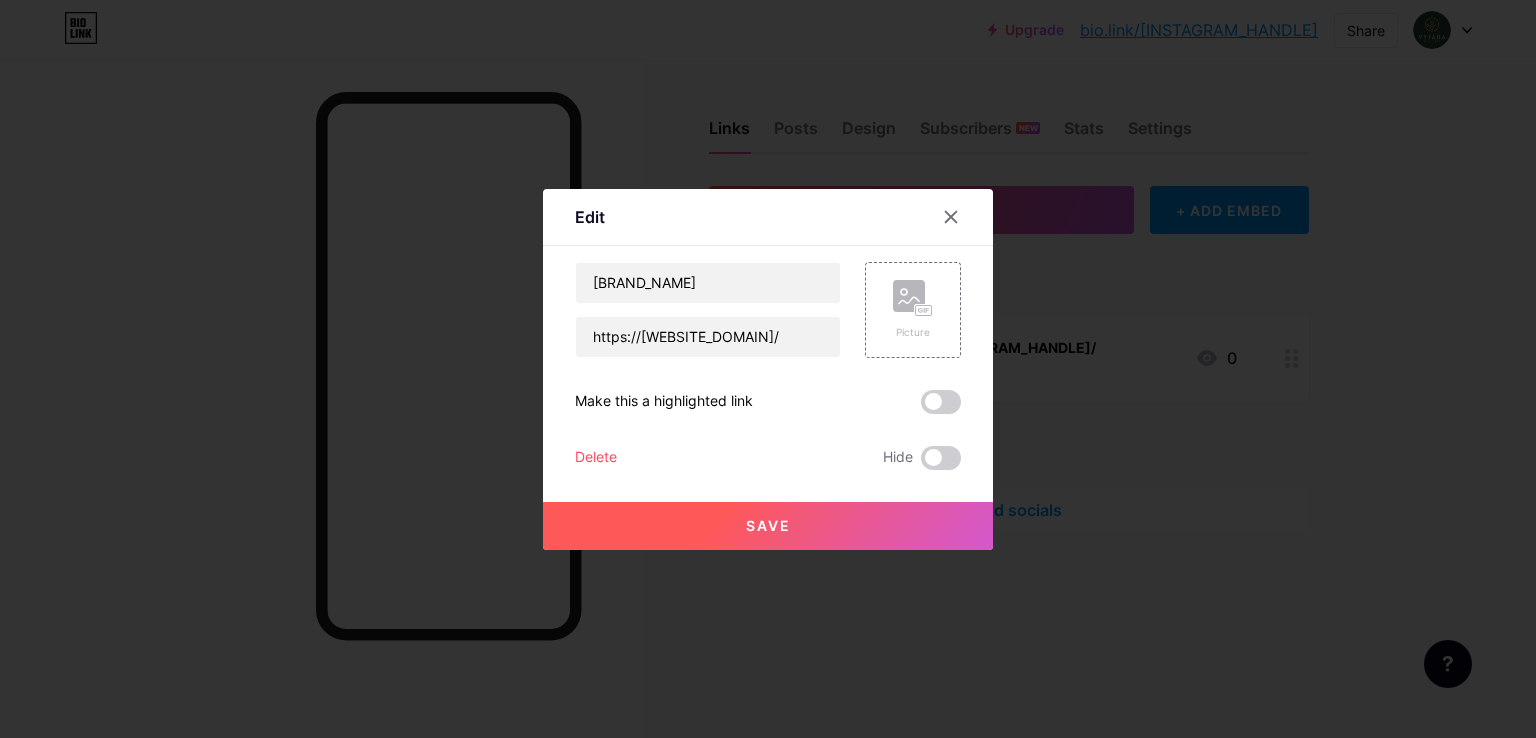 click on "Save" at bounding box center (768, 525) 